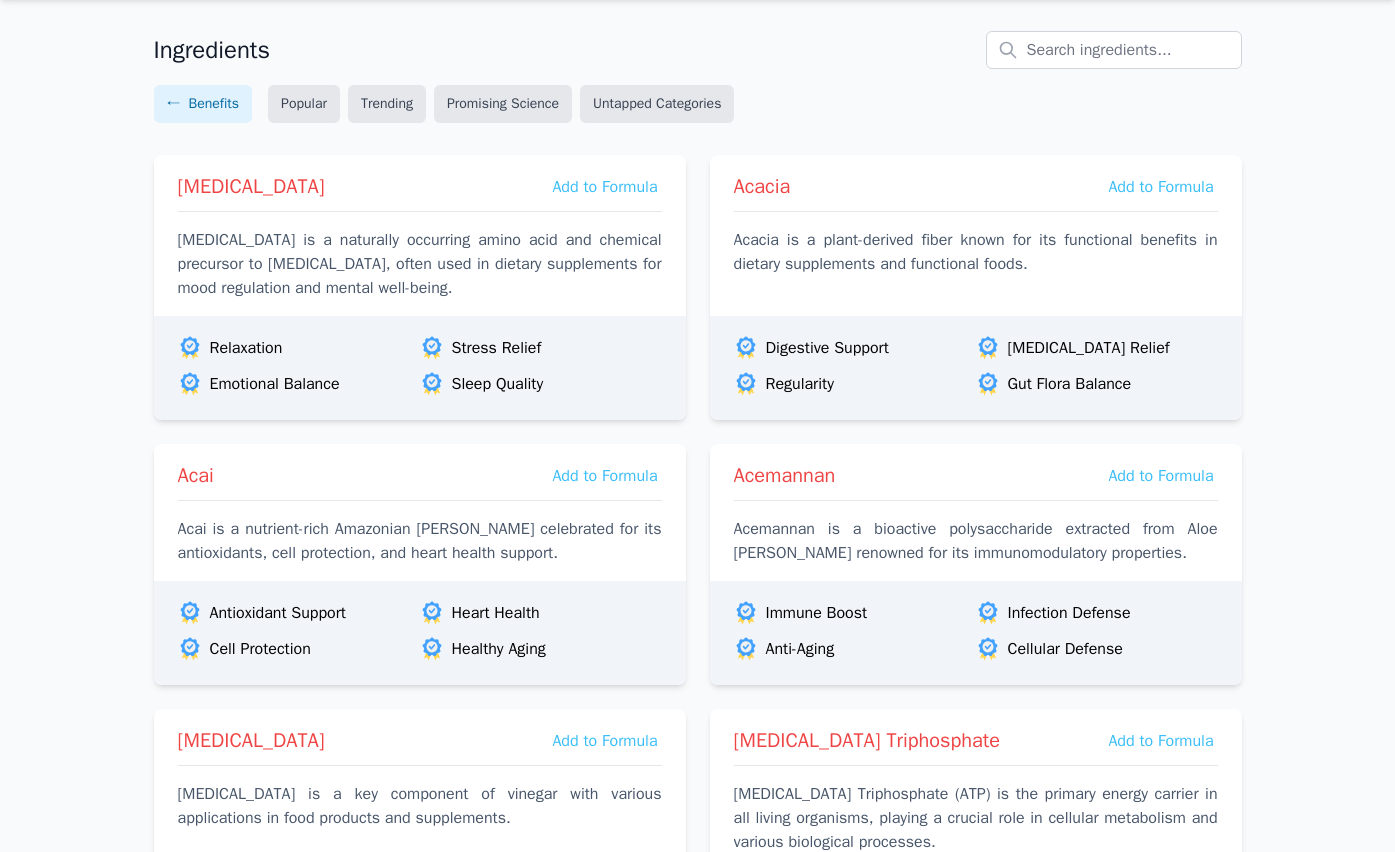 scroll, scrollTop: 0, scrollLeft: 0, axis: both 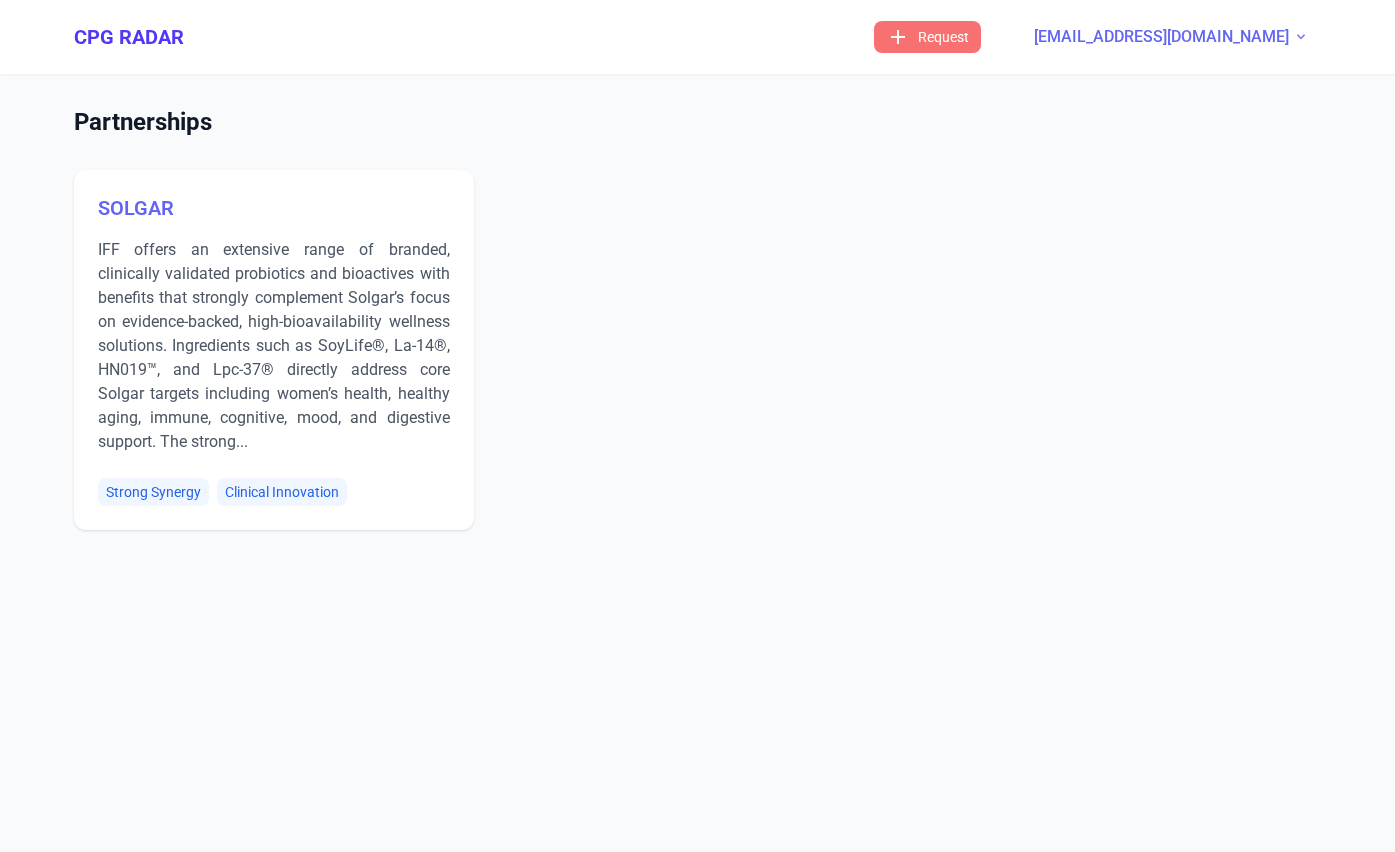 click on "[EMAIL_ADDRESS][DOMAIN_NAME]" at bounding box center (1161, 37) 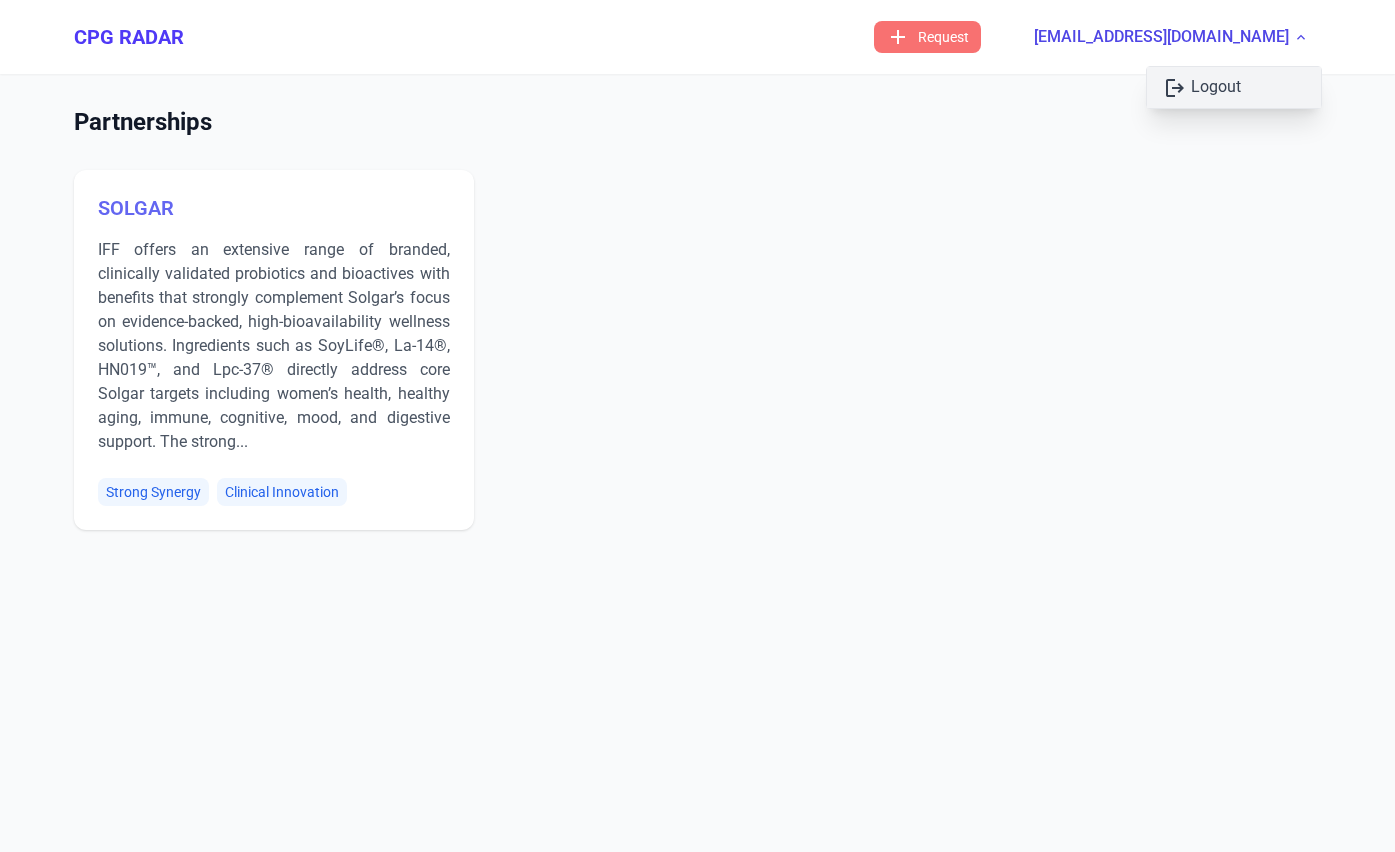 click on "logout  Logout" at bounding box center [1234, 87] 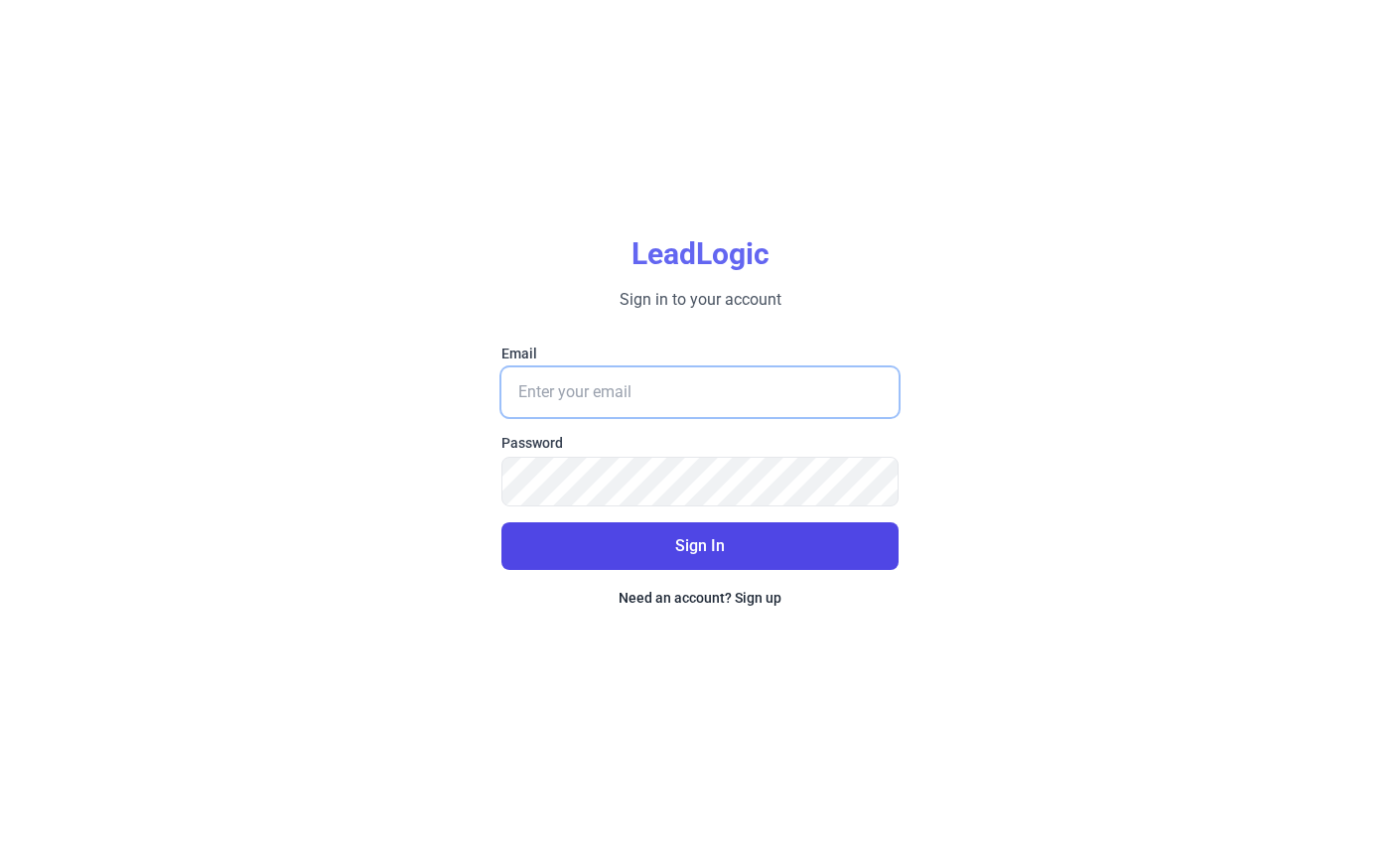 click on "Email" at bounding box center (700, 392) 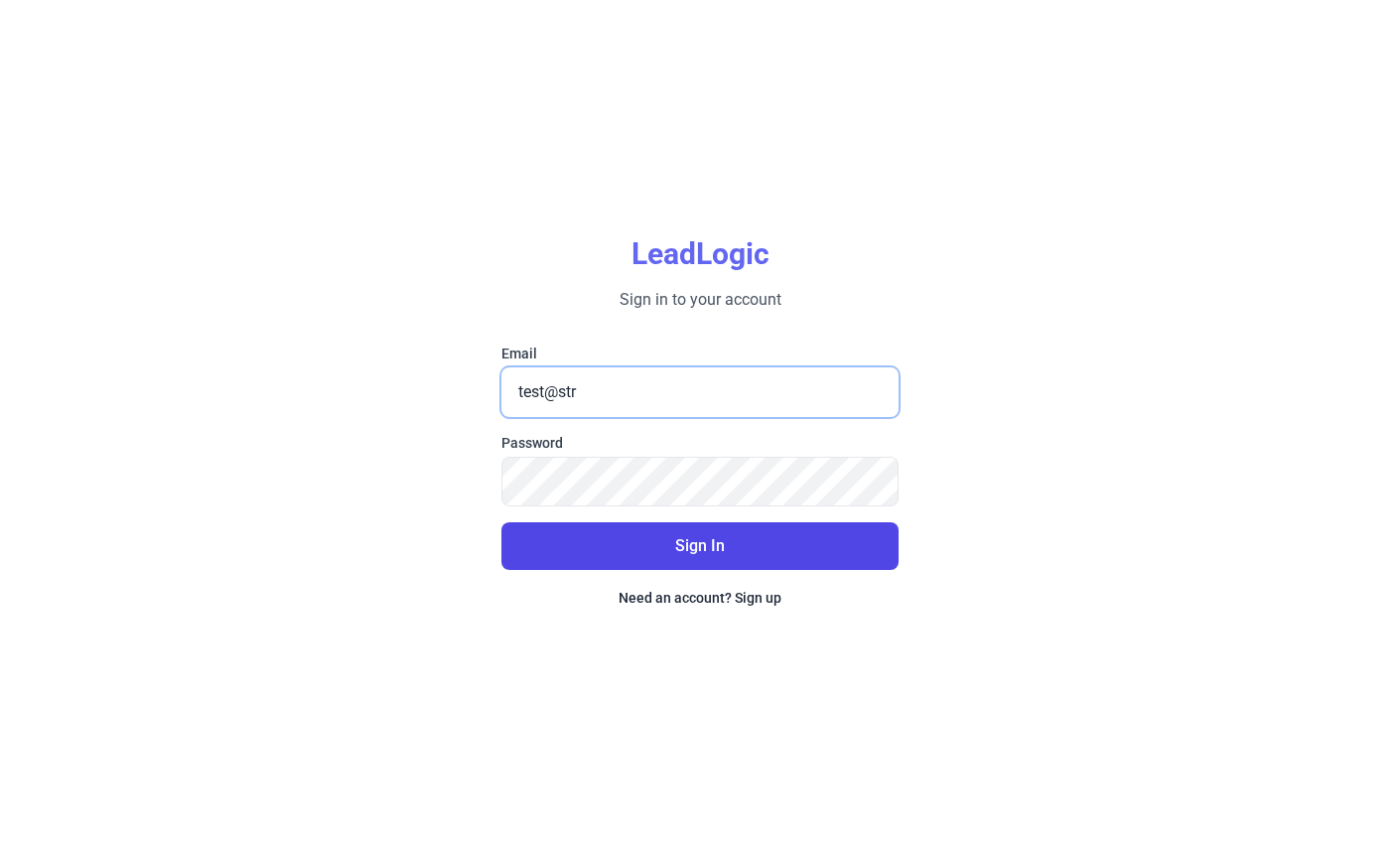 type on "[EMAIL_ADDRESS][DOMAIN_NAME]" 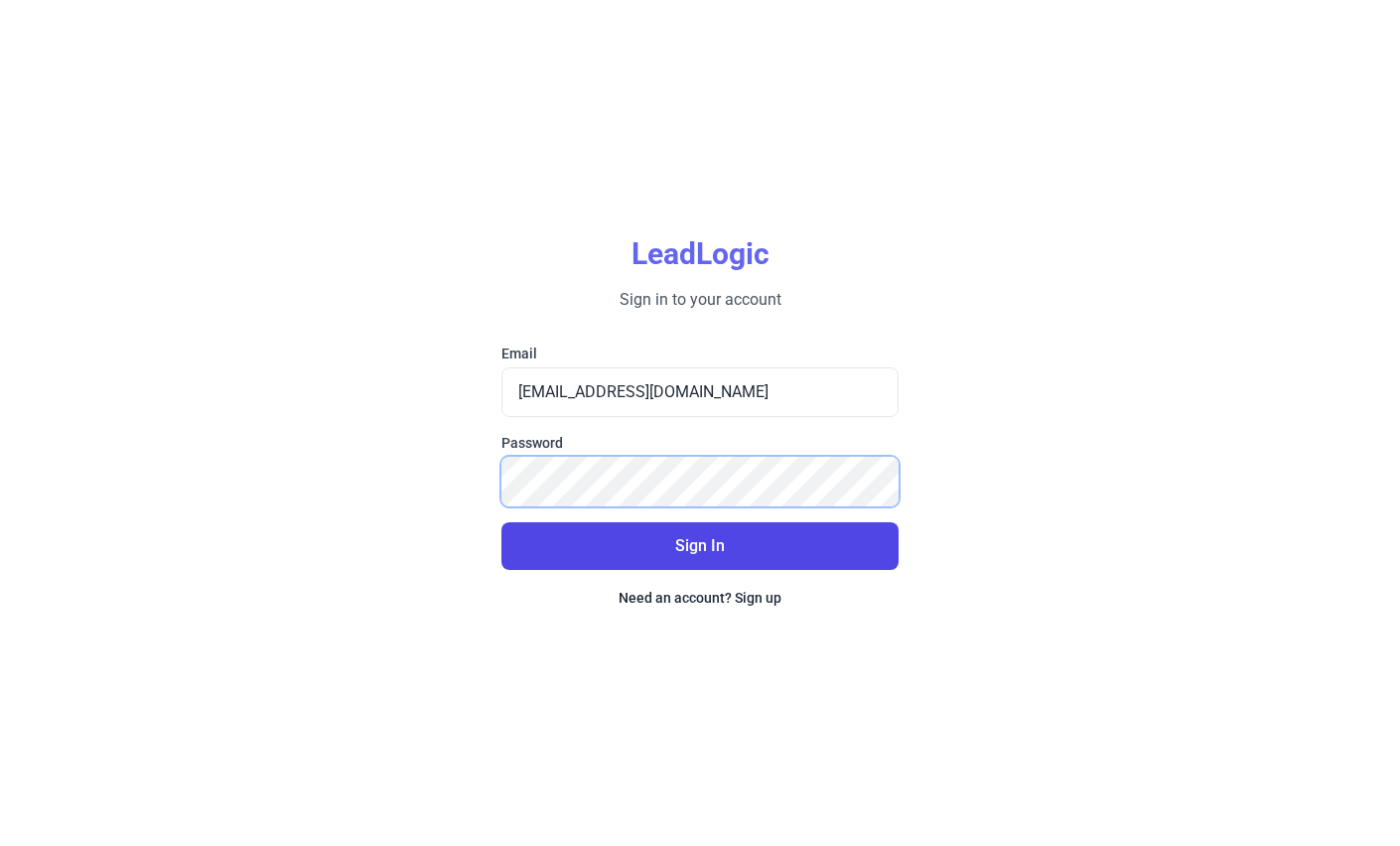 click on "Sign In" at bounding box center (700, 546) 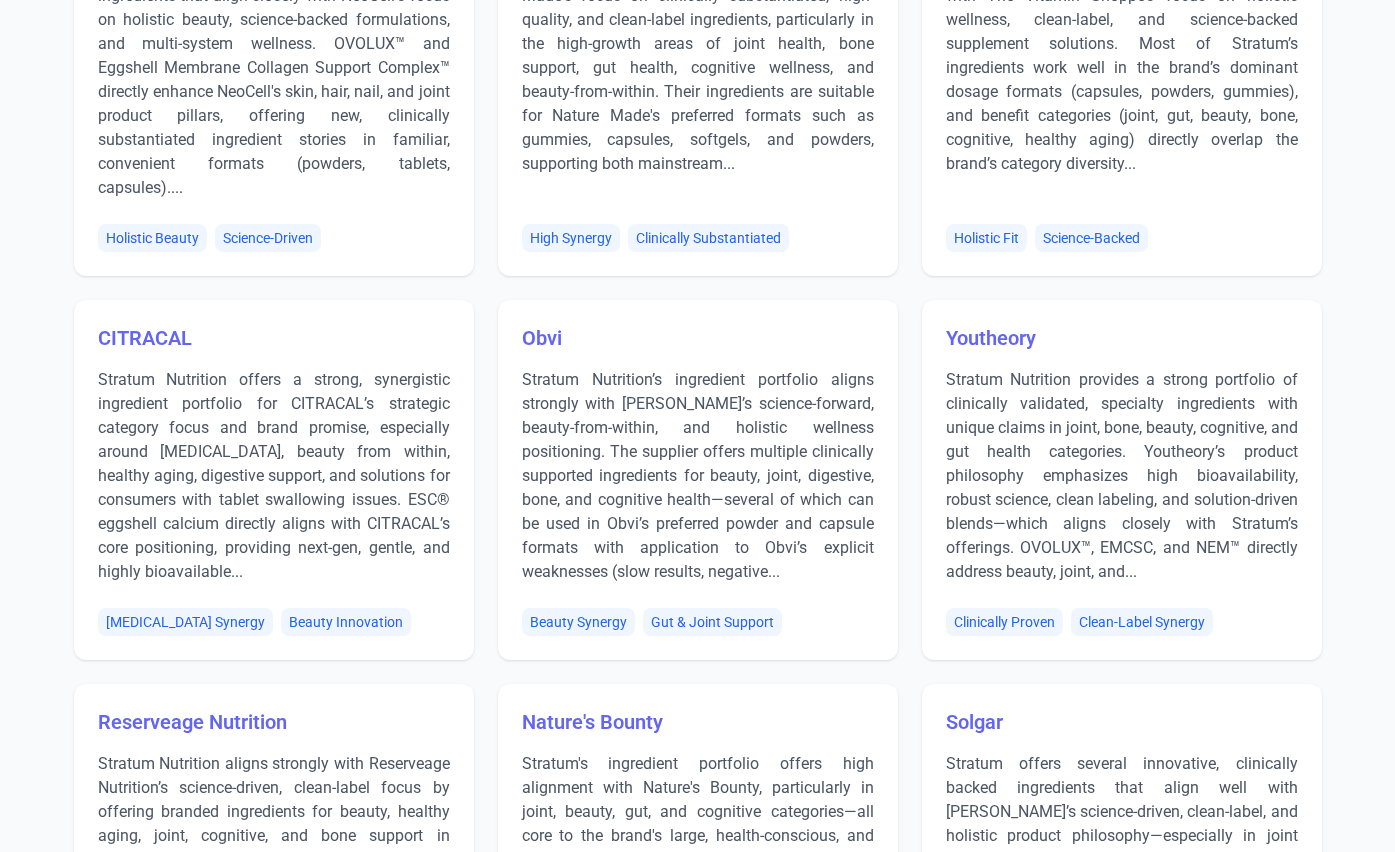 scroll, scrollTop: 0, scrollLeft: 0, axis: both 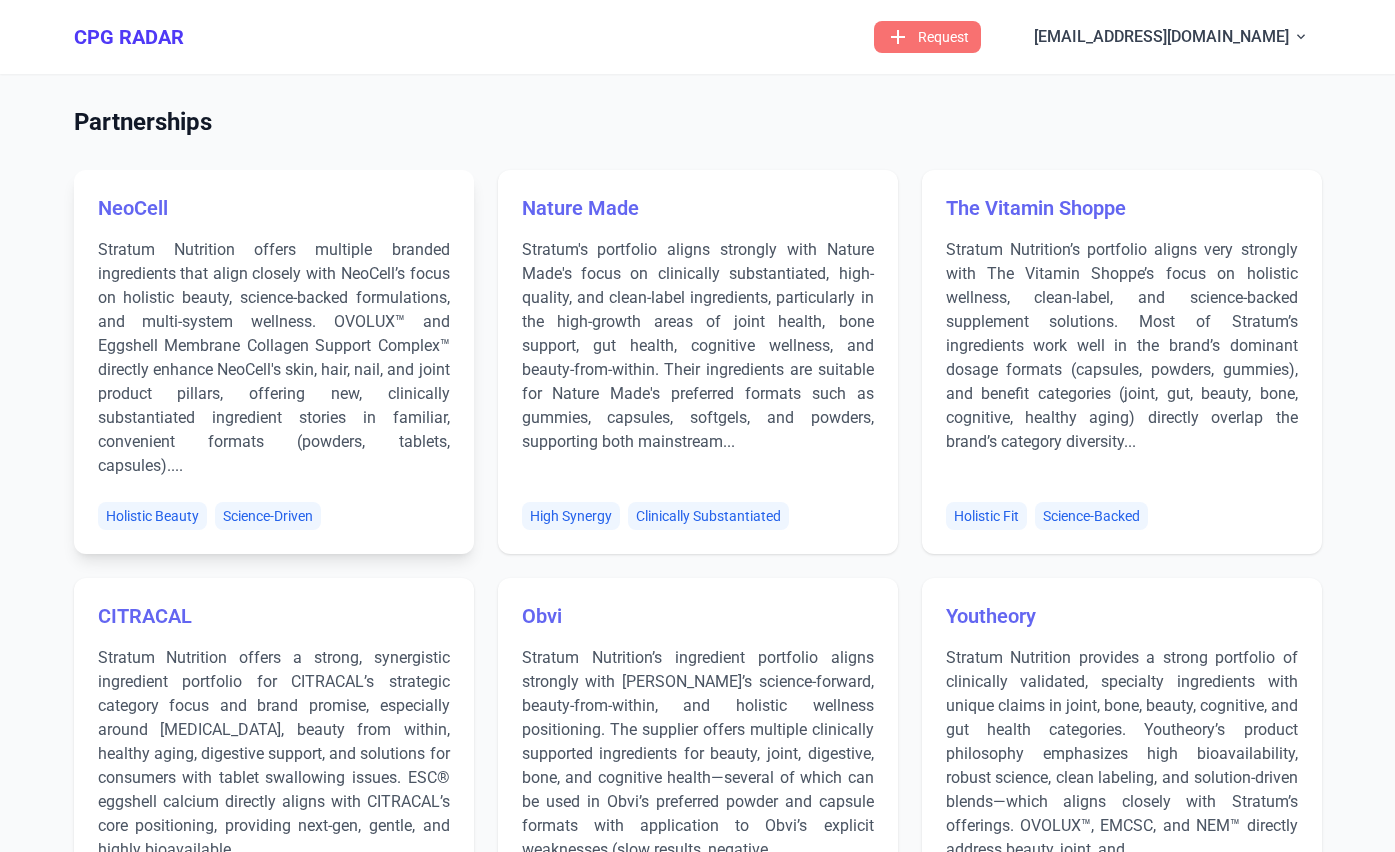click on "NeoCell Stratum Nutrition offers multiple branded ingredients that align closely with NeoCell’s focus on holistic beauty, science-backed formulations, and multi-system wellness. OVOLUX™ and Eggshell Membrane Collagen Support Complex™ directly enhance NeoCell's skin, hair, nail, and joint product pillars, offering new, clinically substantiated ingredient stories in familiar, convenient formats (powders, tablets, capsules).... Holistic Beauty Science-Driven" at bounding box center (274, 362) 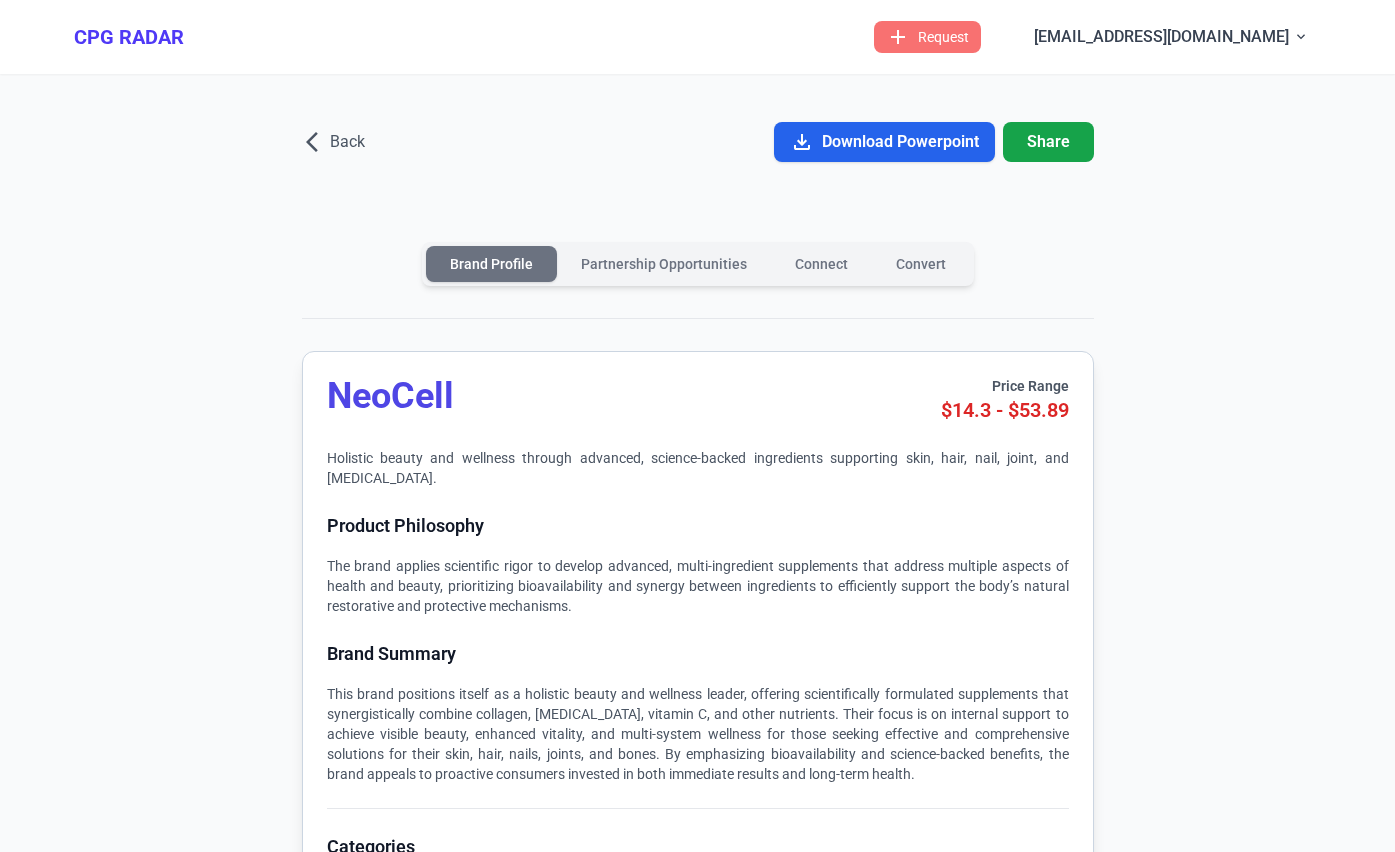 click on "NeoCell" at bounding box center (390, 396) 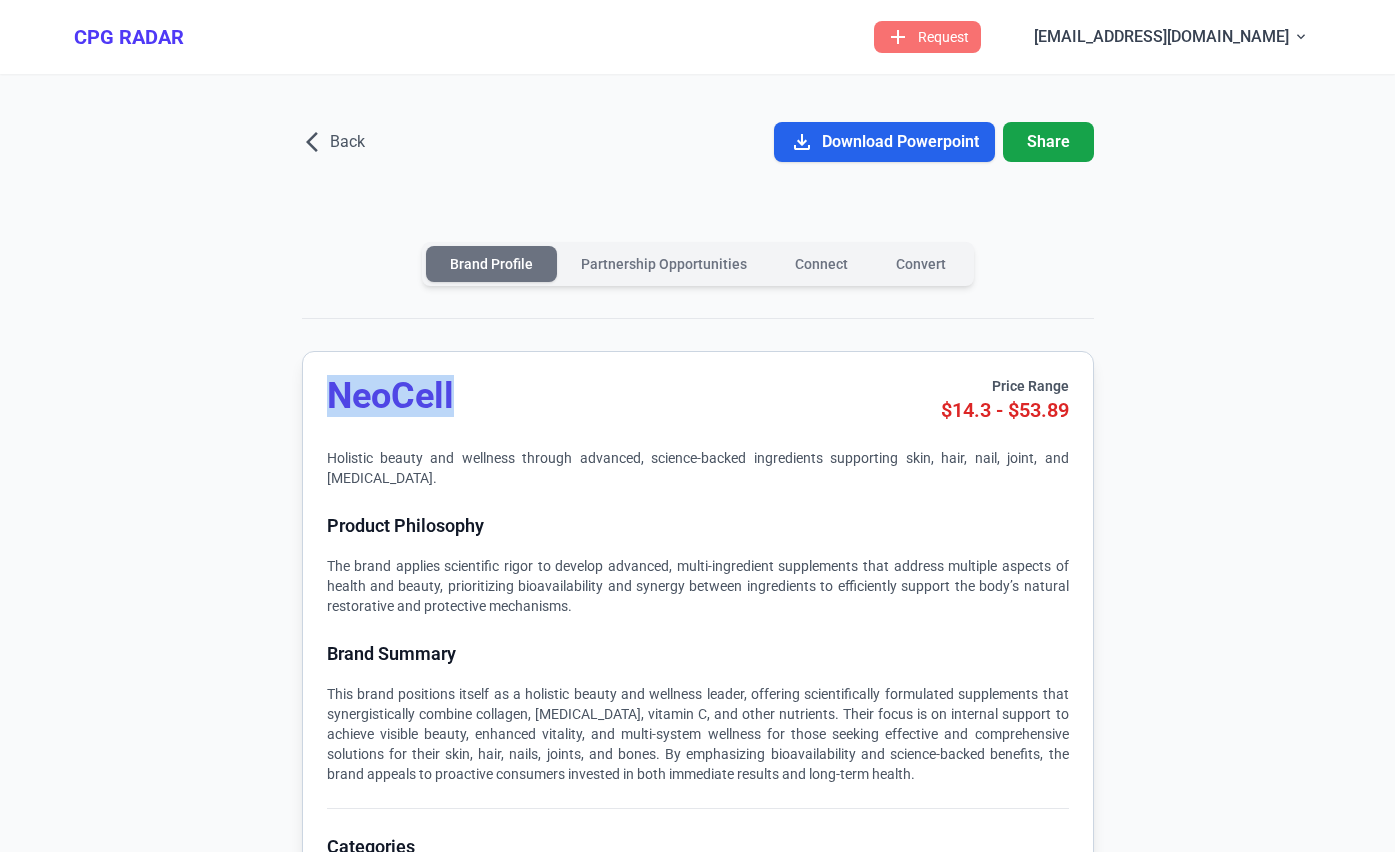 click on "NeoCell" at bounding box center (390, 396) 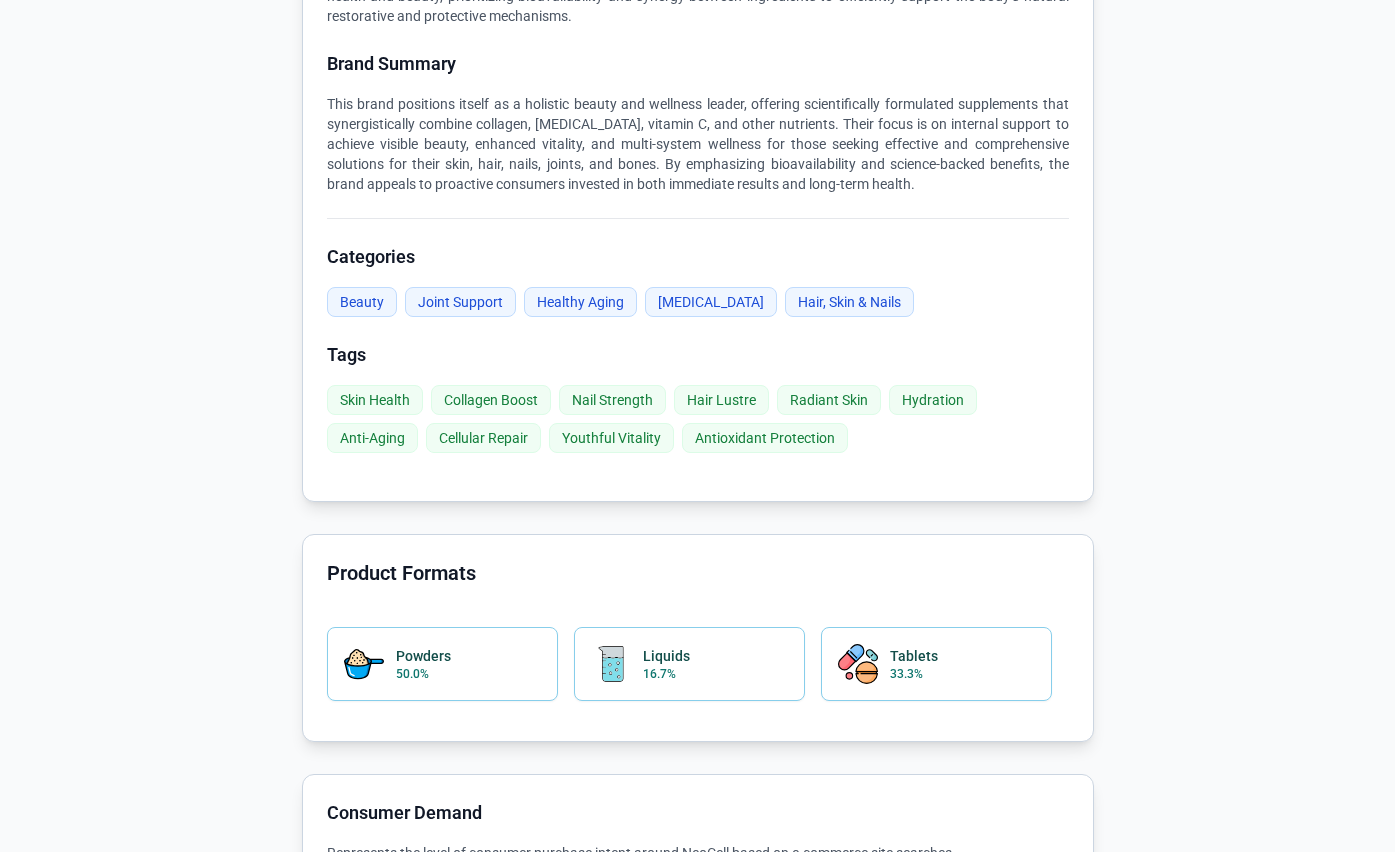 scroll, scrollTop: 640, scrollLeft: 0, axis: vertical 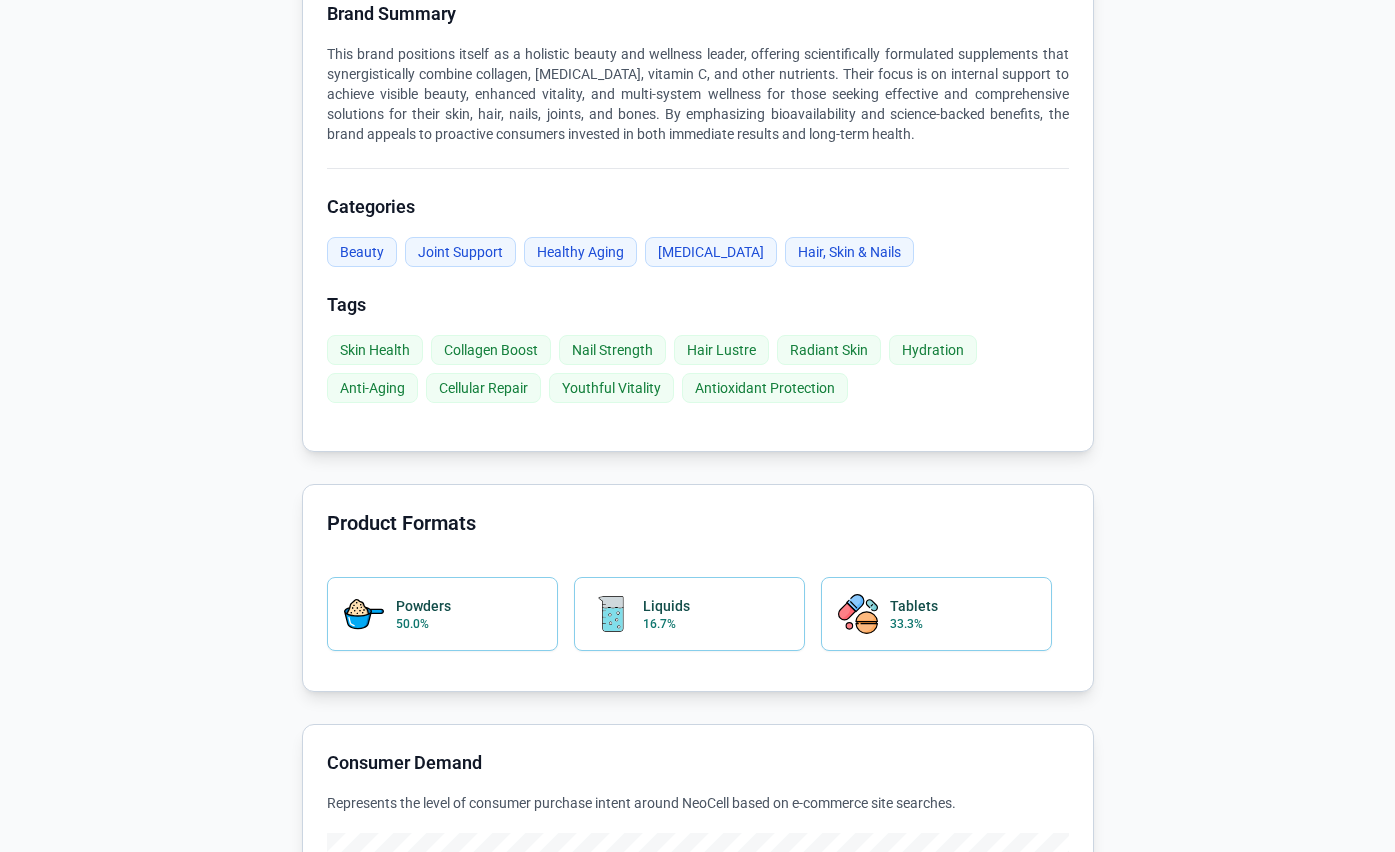 click on "arrow_back_ios   Back  download  Download Powerpoint   Share  Brand Profile   Partnership Opportunities   Connect   Convert  NeoCell  Price Range   $14.3 - $53.89 Holistic beauty and wellness through advanced, science-backed ingredients supporting skin, hair, nail, joint, and [MEDICAL_DATA].  Product Philosophy  The brand applies scientific rigor to develop advanced, multi-ingredient supplements that address multiple aspects of health and beauty, prioritizing bioavailability and synergy between ingredients to efficiently support the body’s natural restorative and protective mechanisms. Brand Summary Categories Beauty Joint Support Healthy Aging [MEDICAL_DATA] Hair, Skin & Nails Tags Skin Health Collagen Boost Nail Strength Hair Lustre Radiant Skin Hydration Anti-Aging Cellular Repair Youthful Vitality Antioxidant Protection Product Formats Powders 50.0%  Liquids 16.7%  Tablets 33.3%  Consumer Demand  Represents the level of consumer purchase intent around NeoCell based on e-commerce site searches.   comment" at bounding box center [698, 2548] 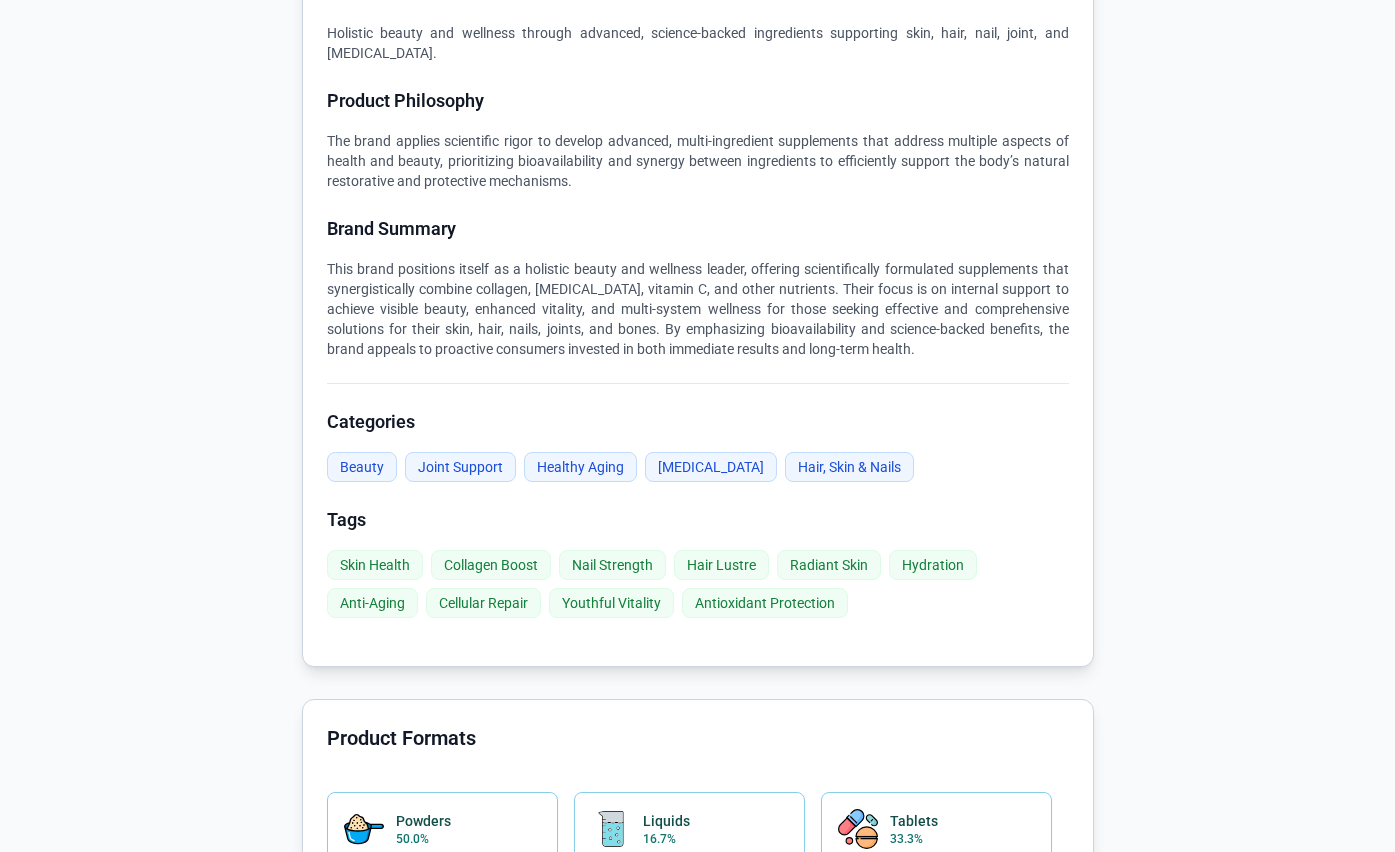 scroll, scrollTop: 0, scrollLeft: 0, axis: both 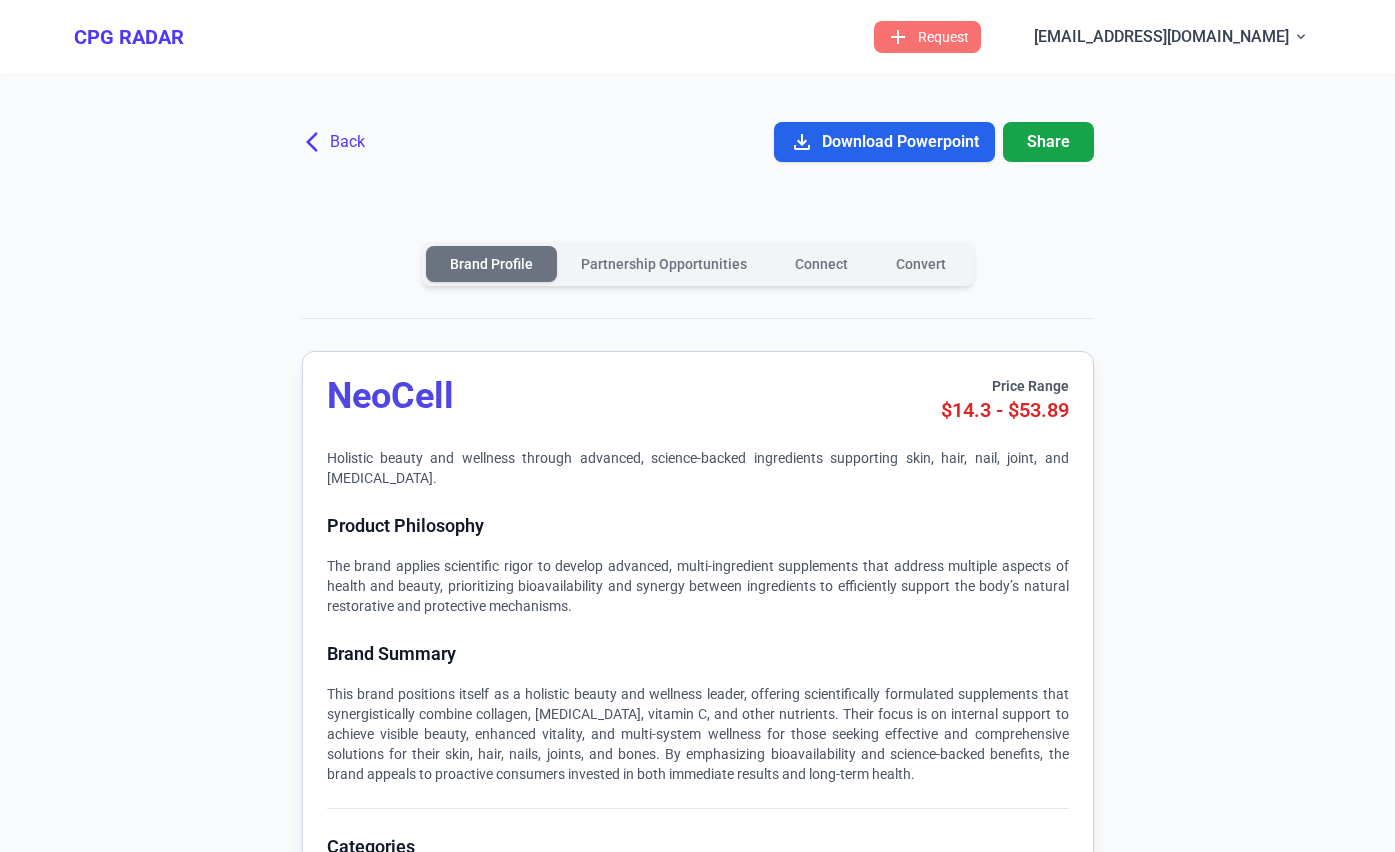 click on "arrow_back_ios   Back" at bounding box center (335, 142) 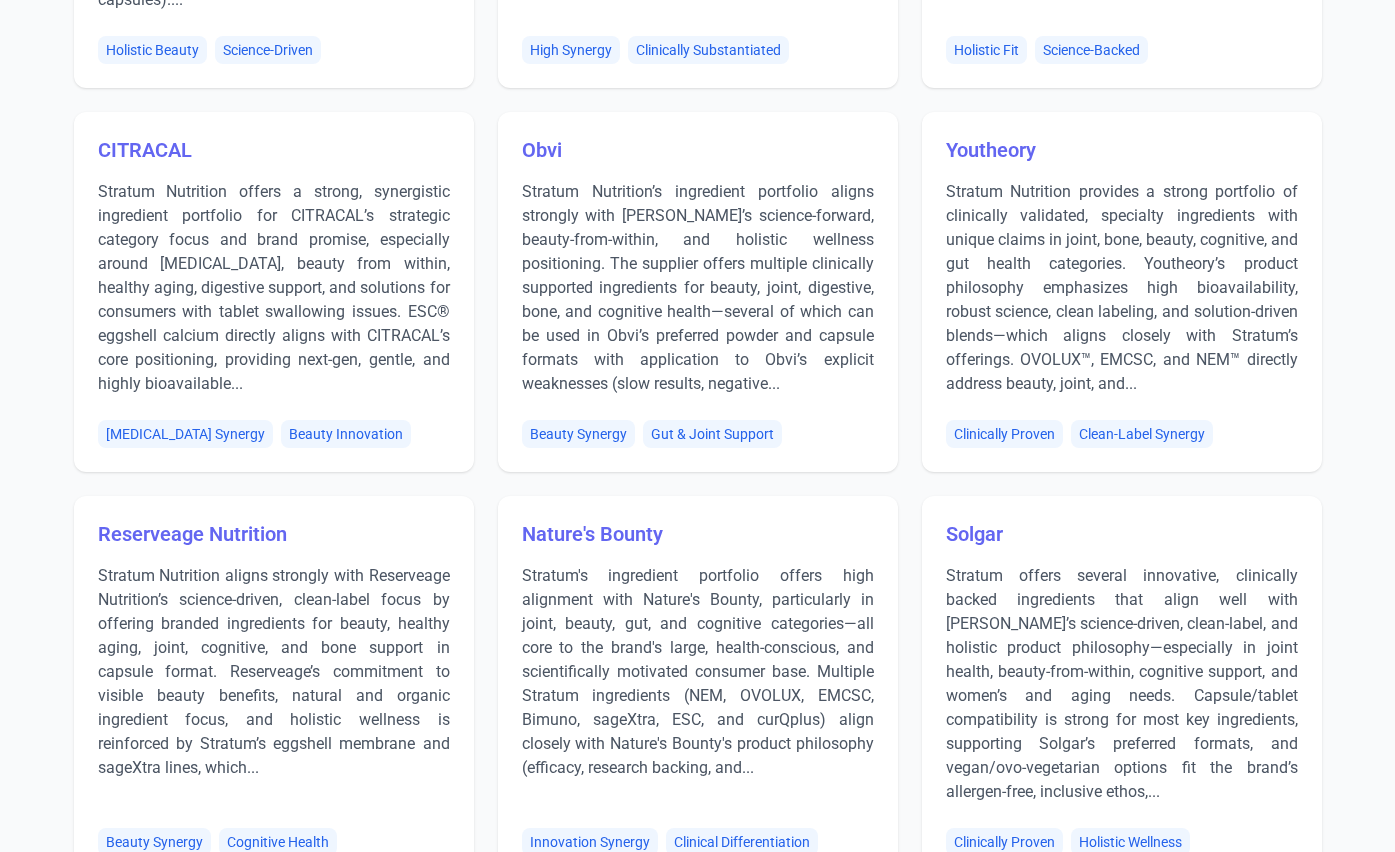 scroll, scrollTop: 469, scrollLeft: 0, axis: vertical 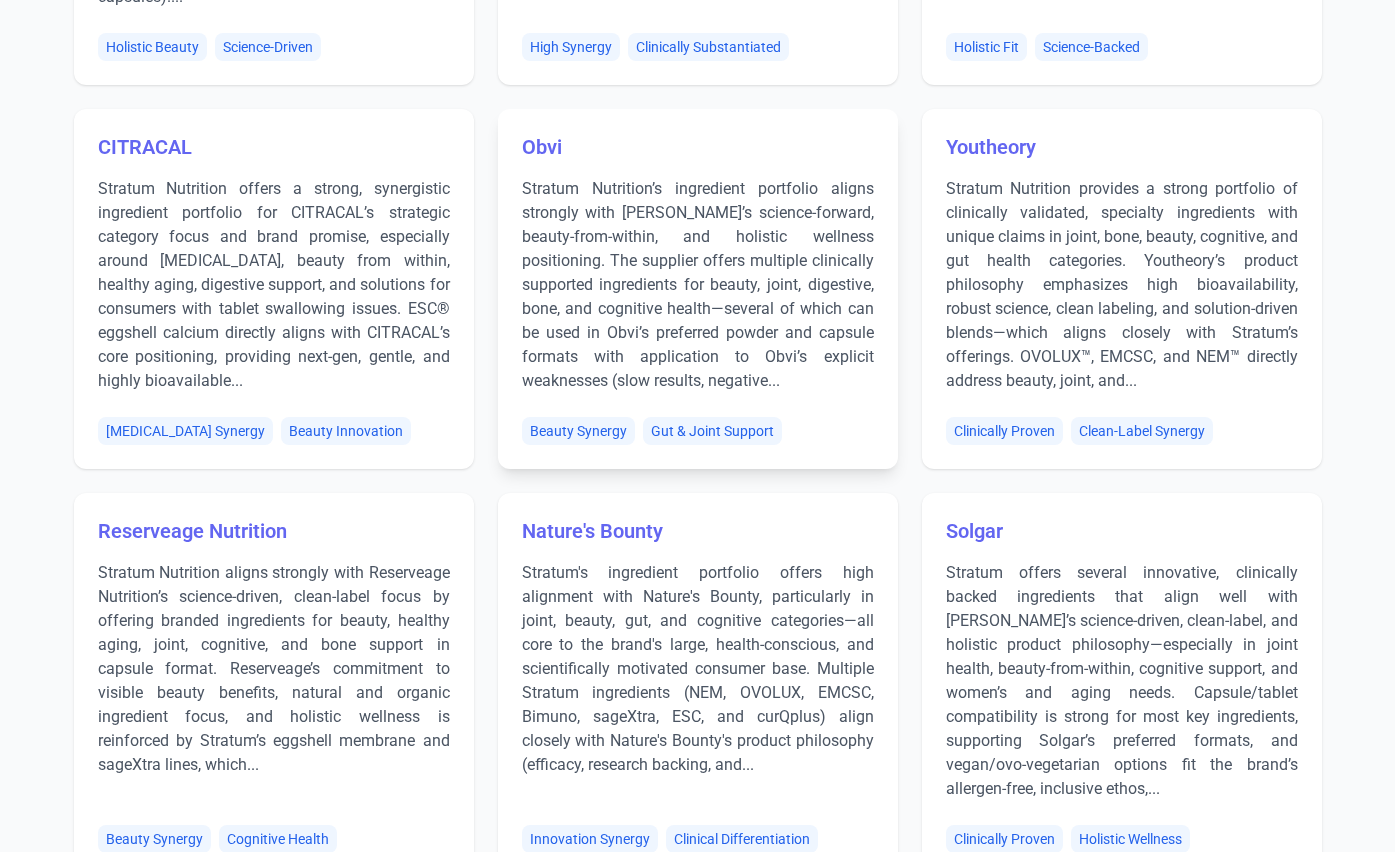 click on "Beauty Synergy" 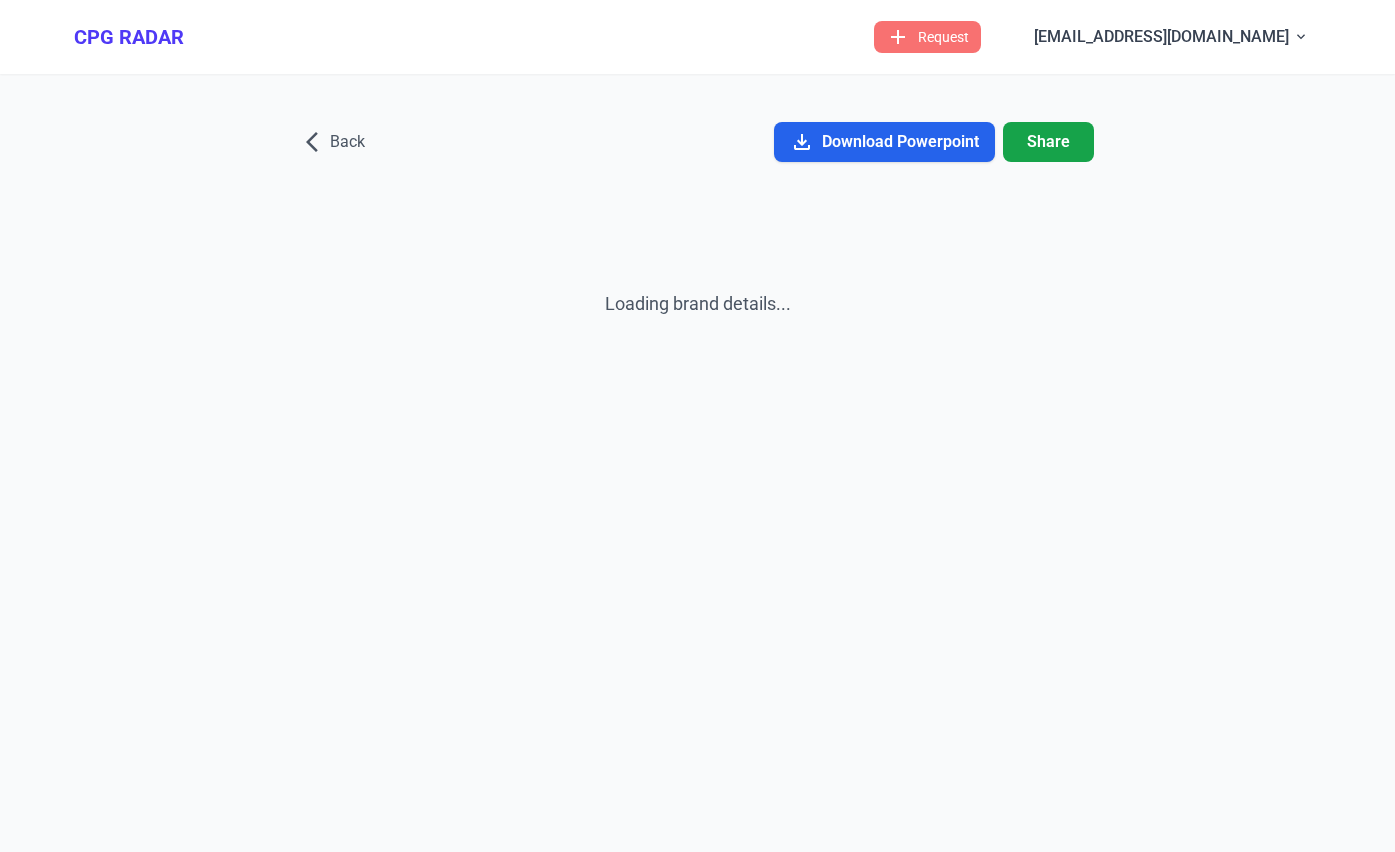 scroll, scrollTop: 0, scrollLeft: 0, axis: both 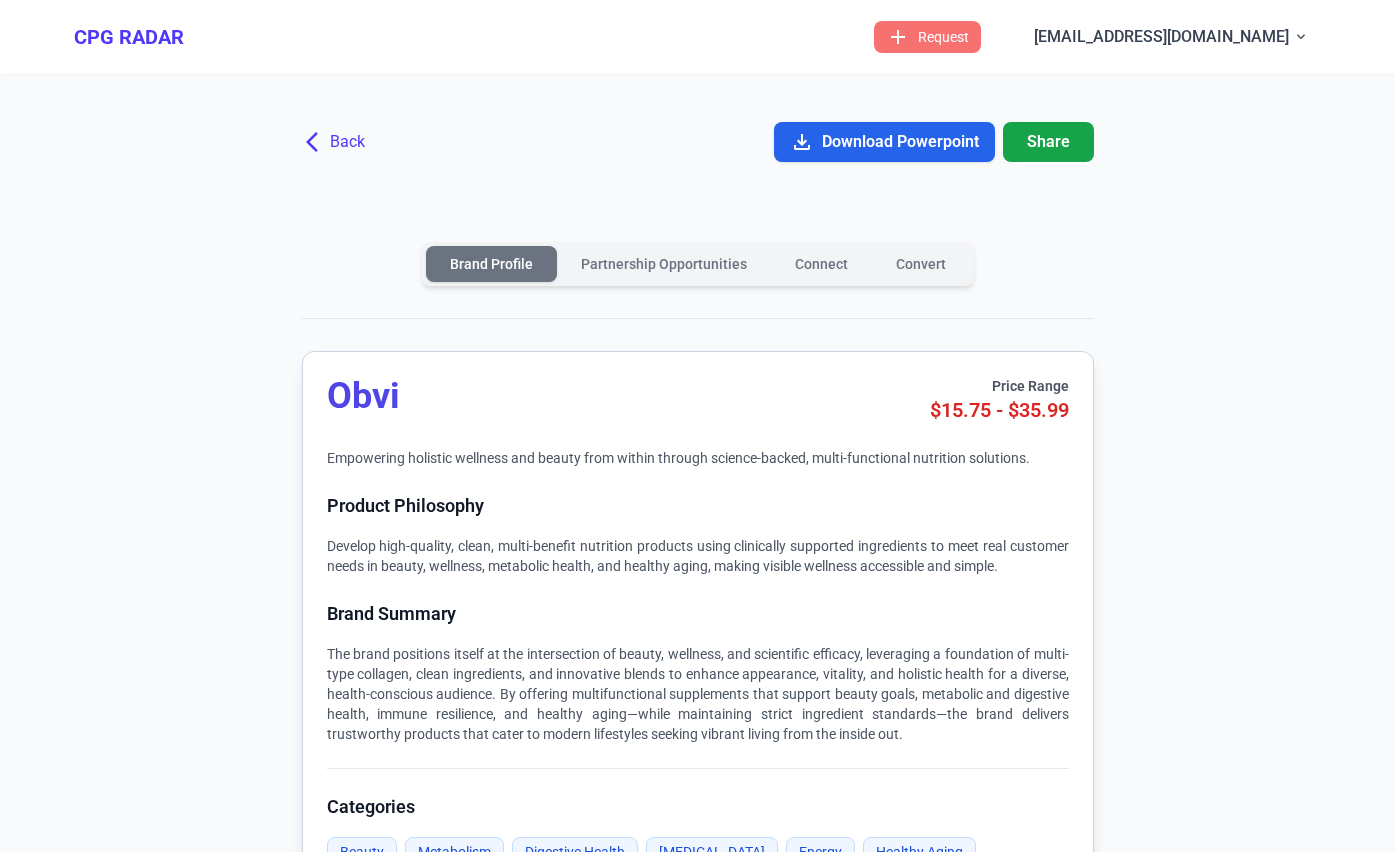 click on "arrow_back_ios   Back" at bounding box center [335, 142] 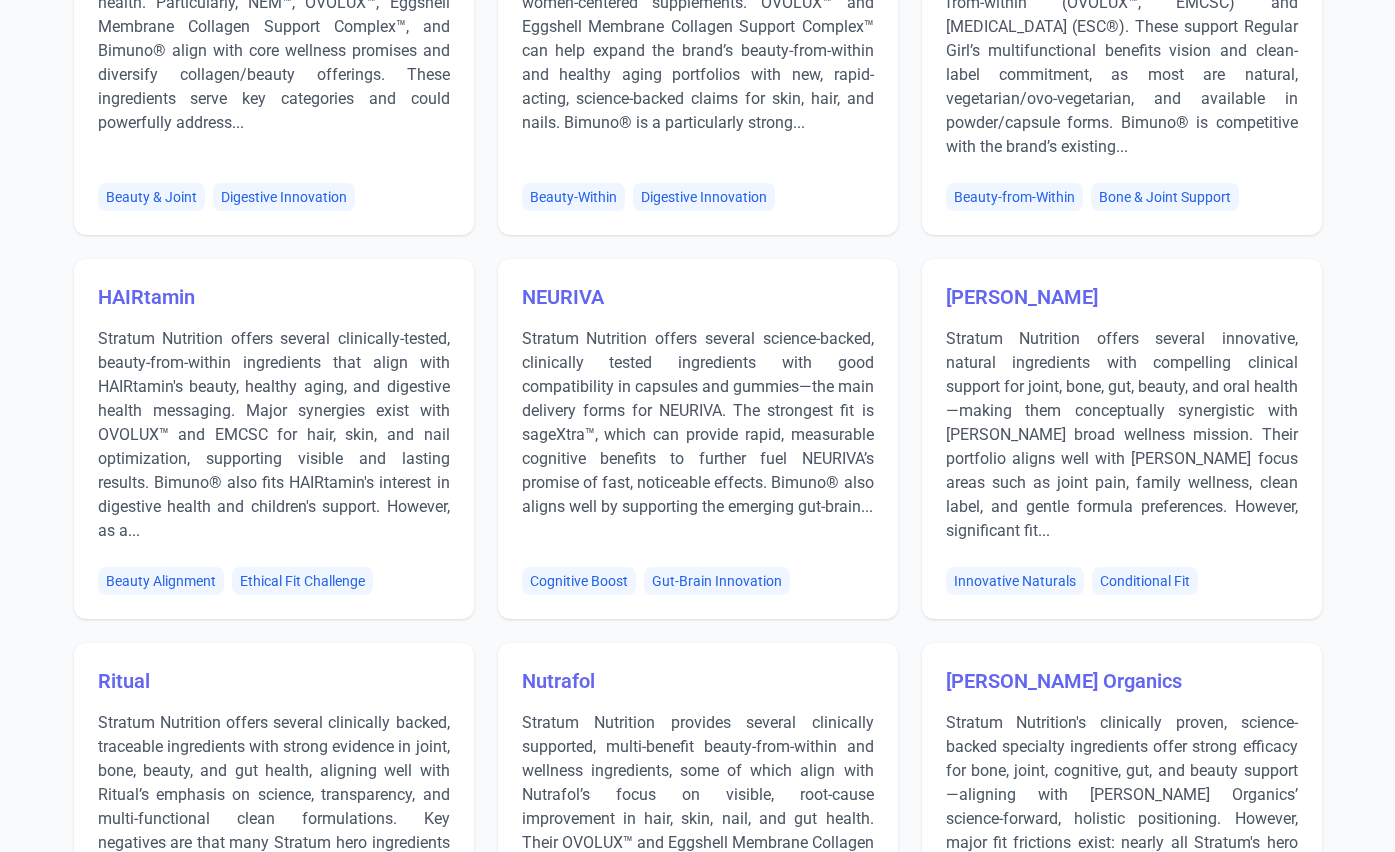 scroll, scrollTop: 3954, scrollLeft: 0, axis: vertical 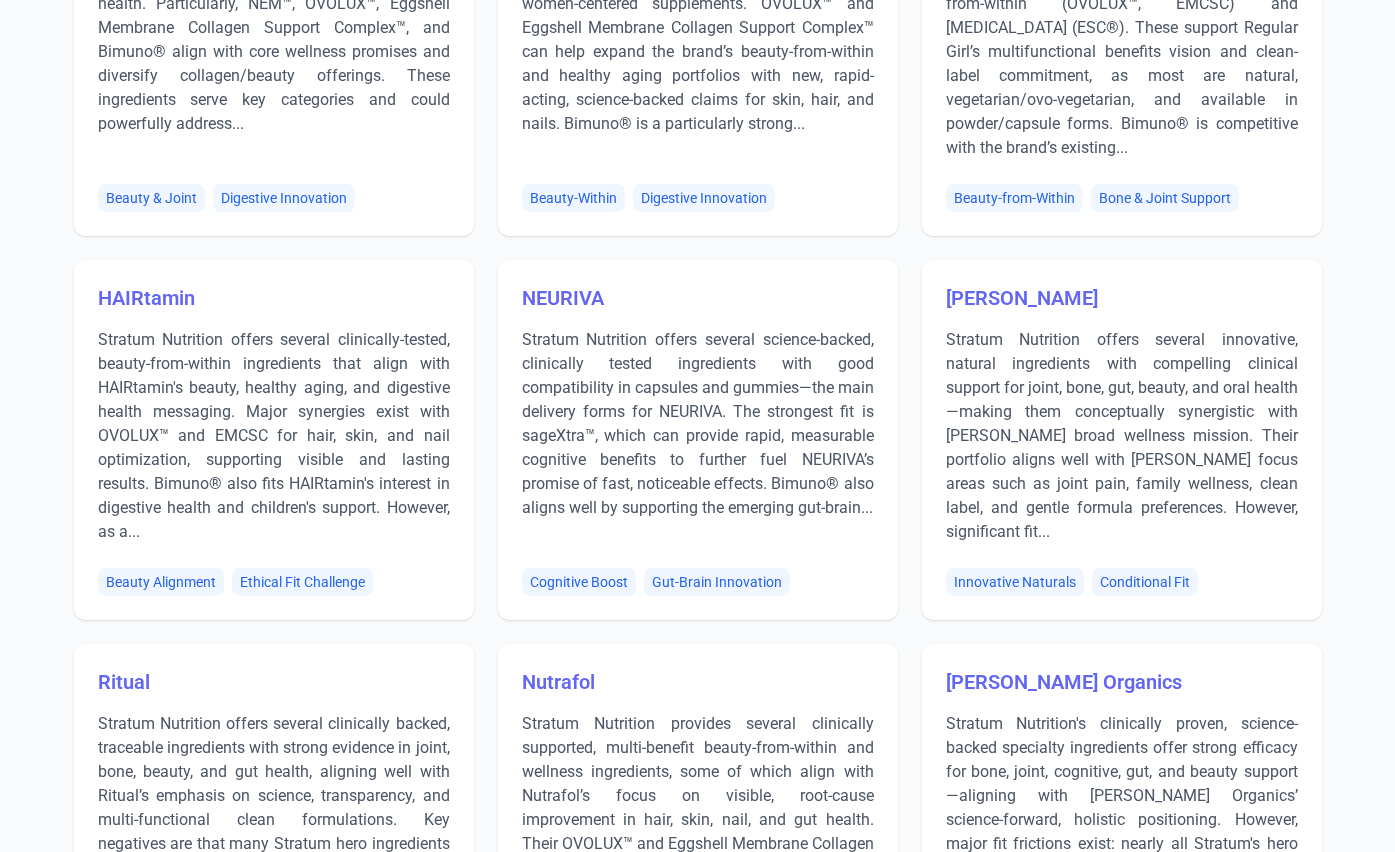 click on "HAIRtamin" at bounding box center (146, 298) 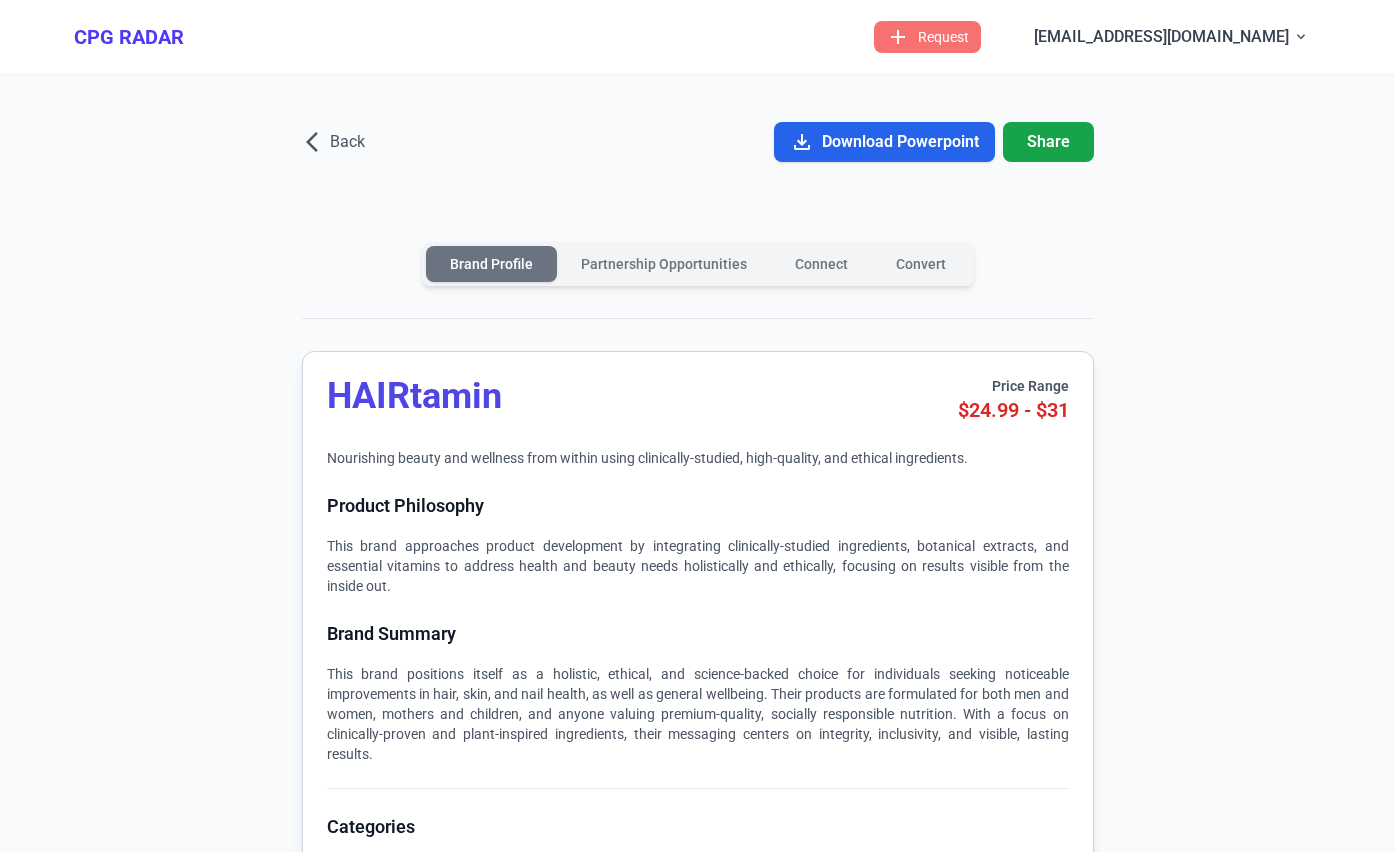 click on "HAIRtamin" at bounding box center [414, 396] 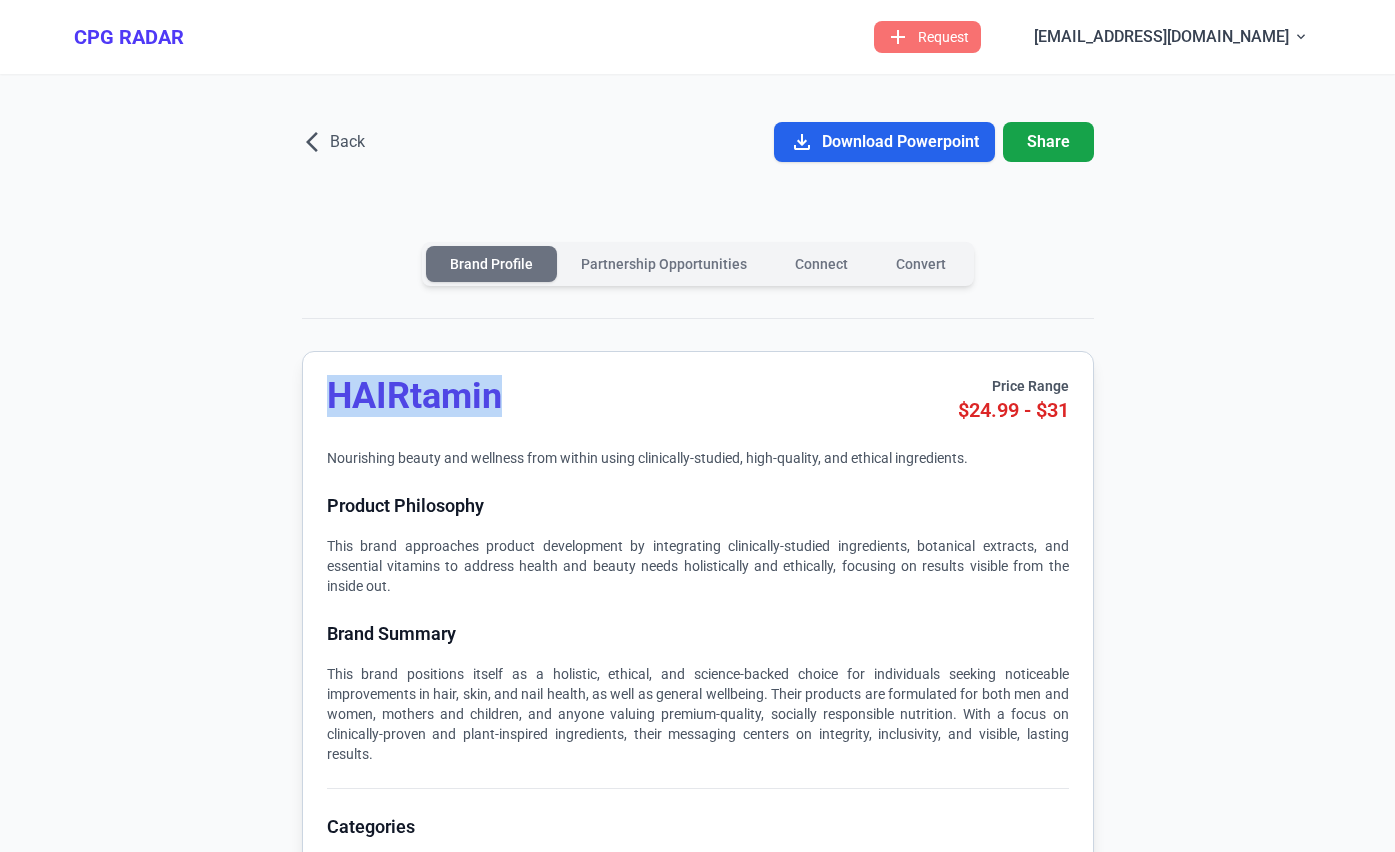 click on "HAIRtamin" at bounding box center [414, 396] 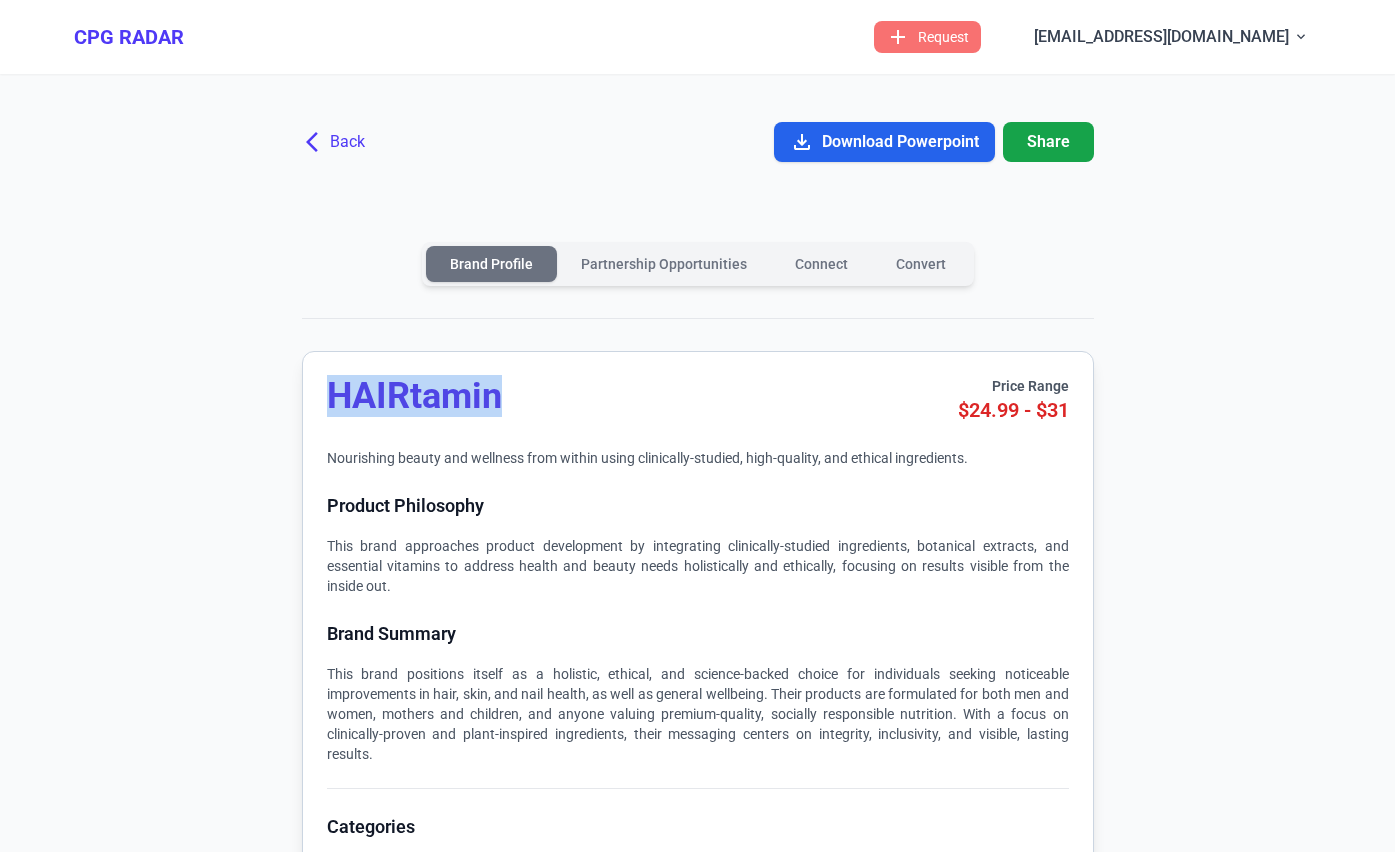 click on "arrow_back_ios   Back" at bounding box center [335, 142] 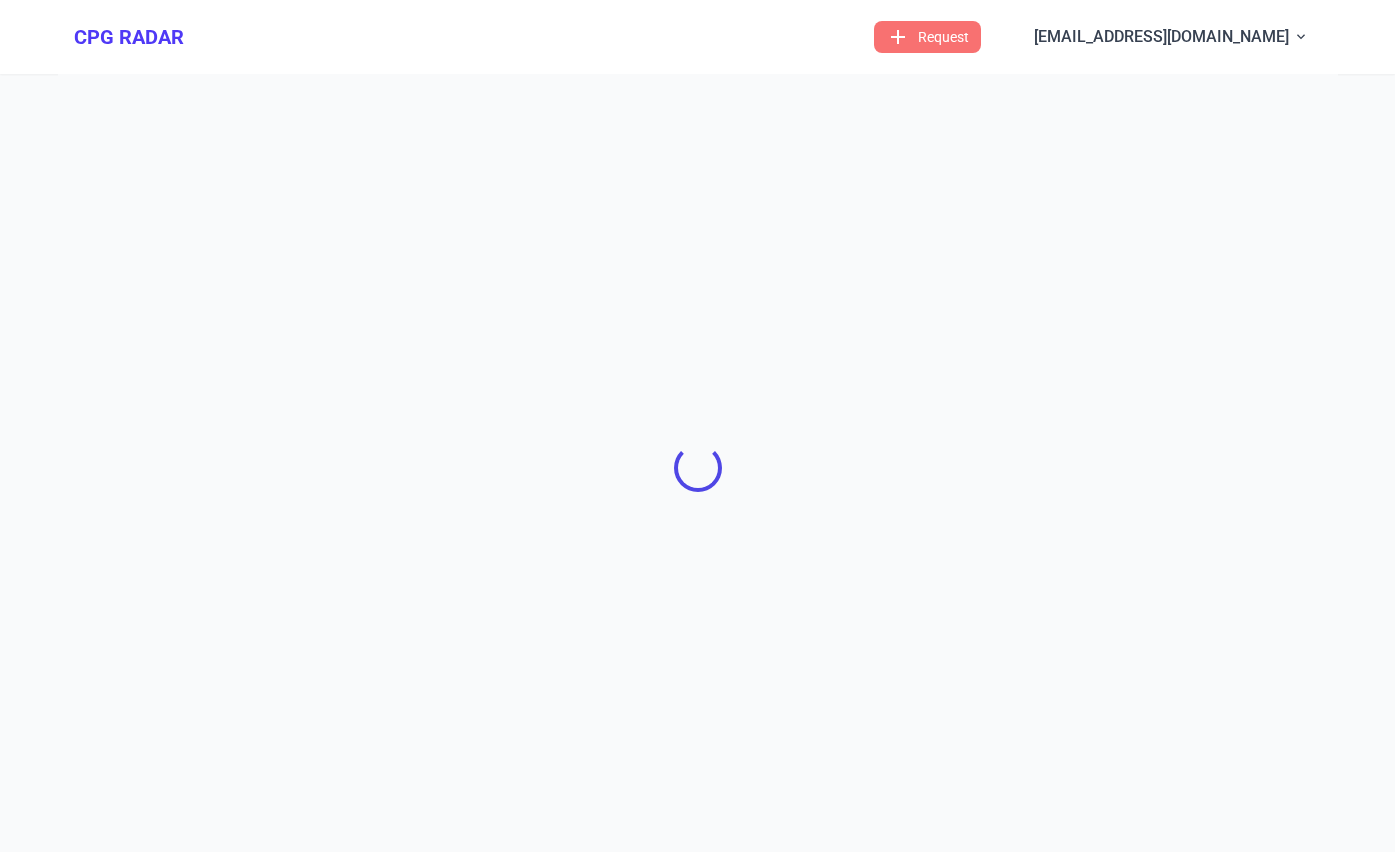 scroll, scrollTop: 10, scrollLeft: 0, axis: vertical 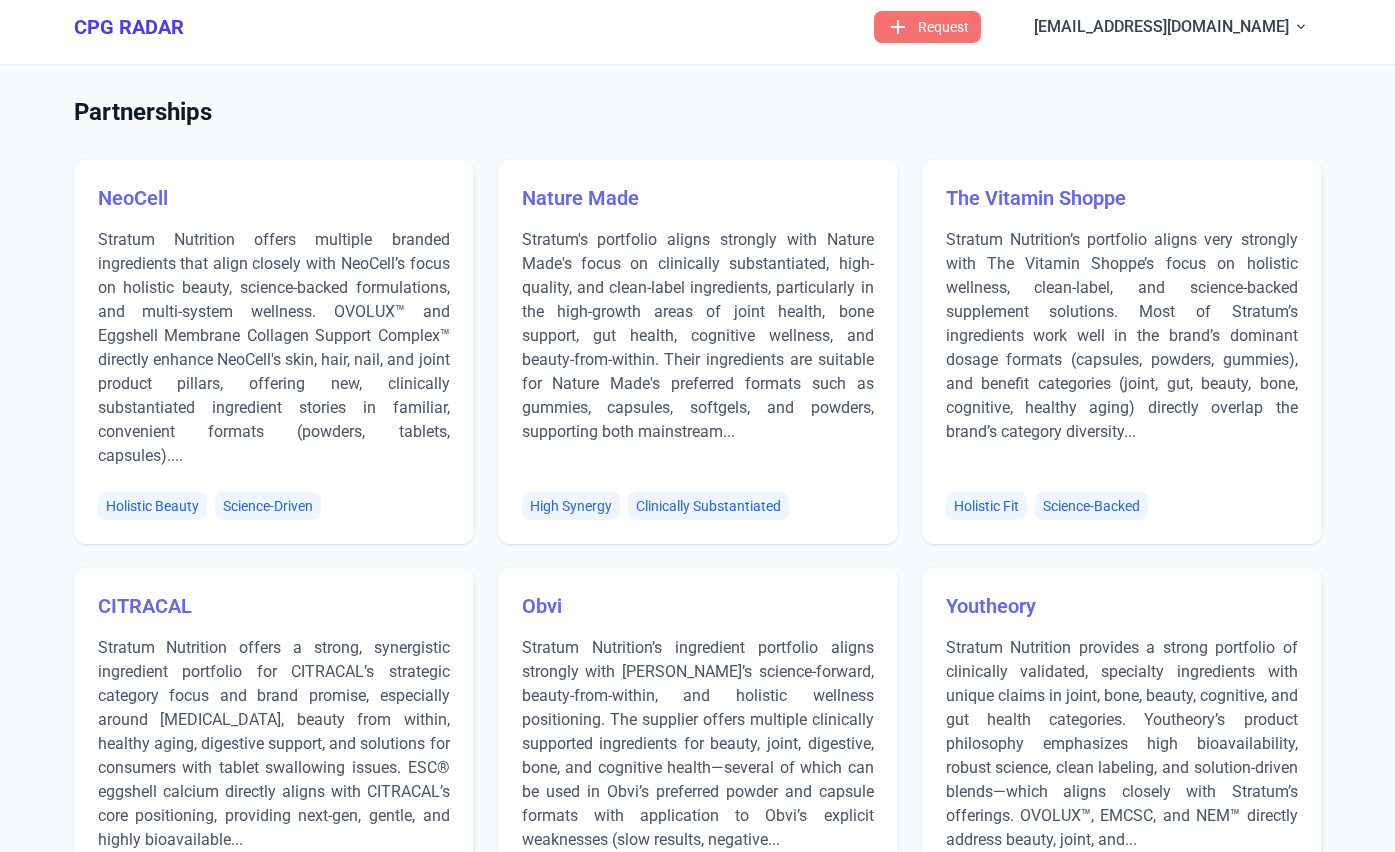 click on "CPG RADAR  menu   add   Request  [EMAIL_ADDRESS][DOMAIN_NAME] expand_more Partnerships NeoCell Stratum Nutrition offers multiple branded ingredients that align closely with NeoCell’s focus on holistic beauty, science-backed formulations, and multi-system wellness. OVOLUX™ and Eggshell Membrane Collagen Support Complex™ directly enhance NeoCell's skin, hair, nail, and joint product pillars, offering new, clinically substantiated ingredient stories in familiar, convenient formats (powders, tablets, capsules).... Holistic Beauty Science-Driven Nature Made Stratum's portfolio aligns strongly with Nature Made's focus on clinically substantiated, high-quality, and clean-label ingredients, particularly in the high-growth areas of joint health, bone support, gut health, cognitive wellness, and beauty-from-within. Their ingredients are suitable for Nature Made's preferred formats such as gummies, capsules, softgels, and powders, supporting both mainstream... High Synergy Clinically Substantiated The Vitamin Shoppe" at bounding box center [697, 2689] 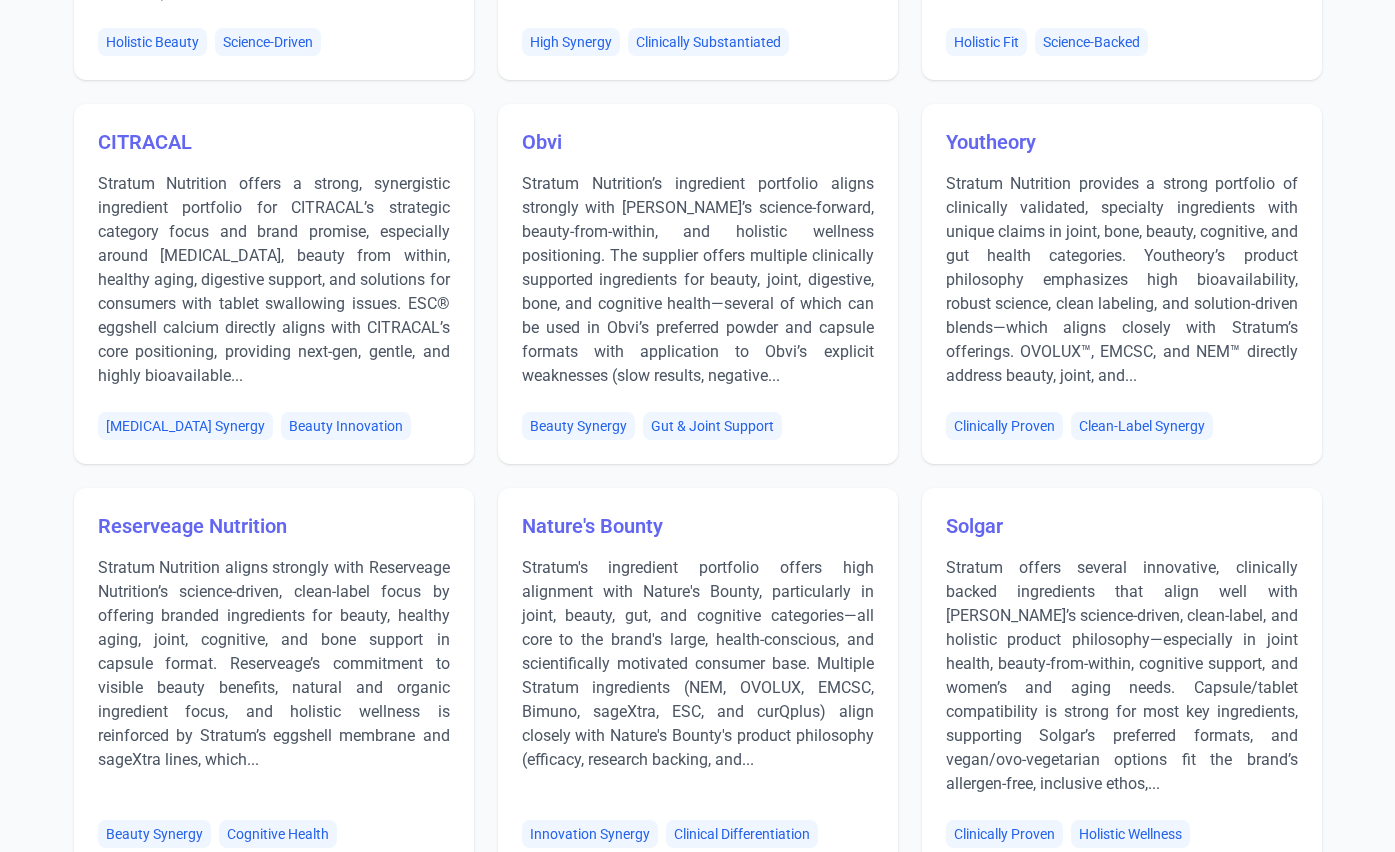 scroll, scrollTop: 0, scrollLeft: 0, axis: both 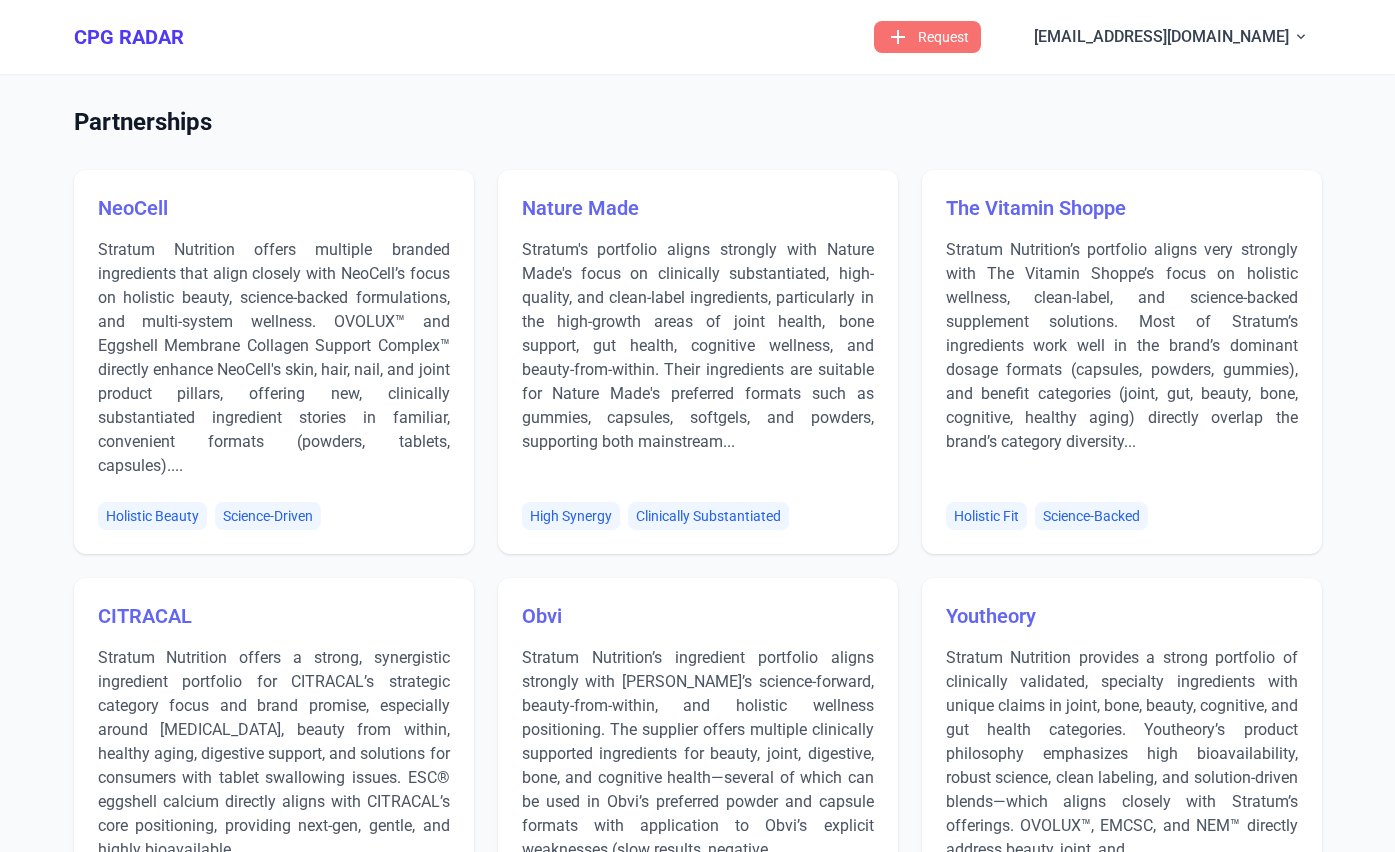 click on "CPG RADAR  menu   add   Request  [EMAIL_ADDRESS][DOMAIN_NAME] expand_more" at bounding box center [698, 37] 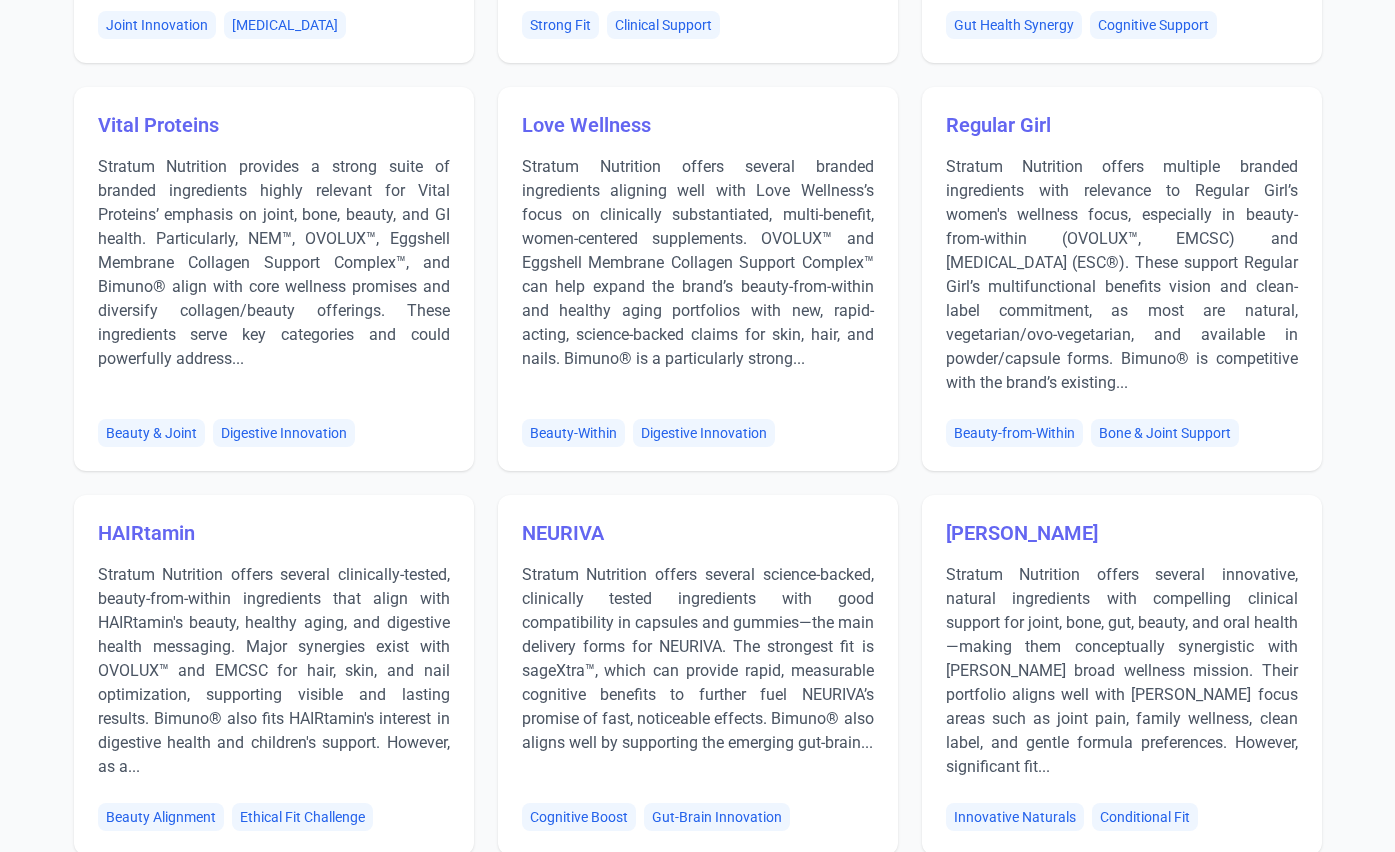 scroll, scrollTop: 3707, scrollLeft: 0, axis: vertical 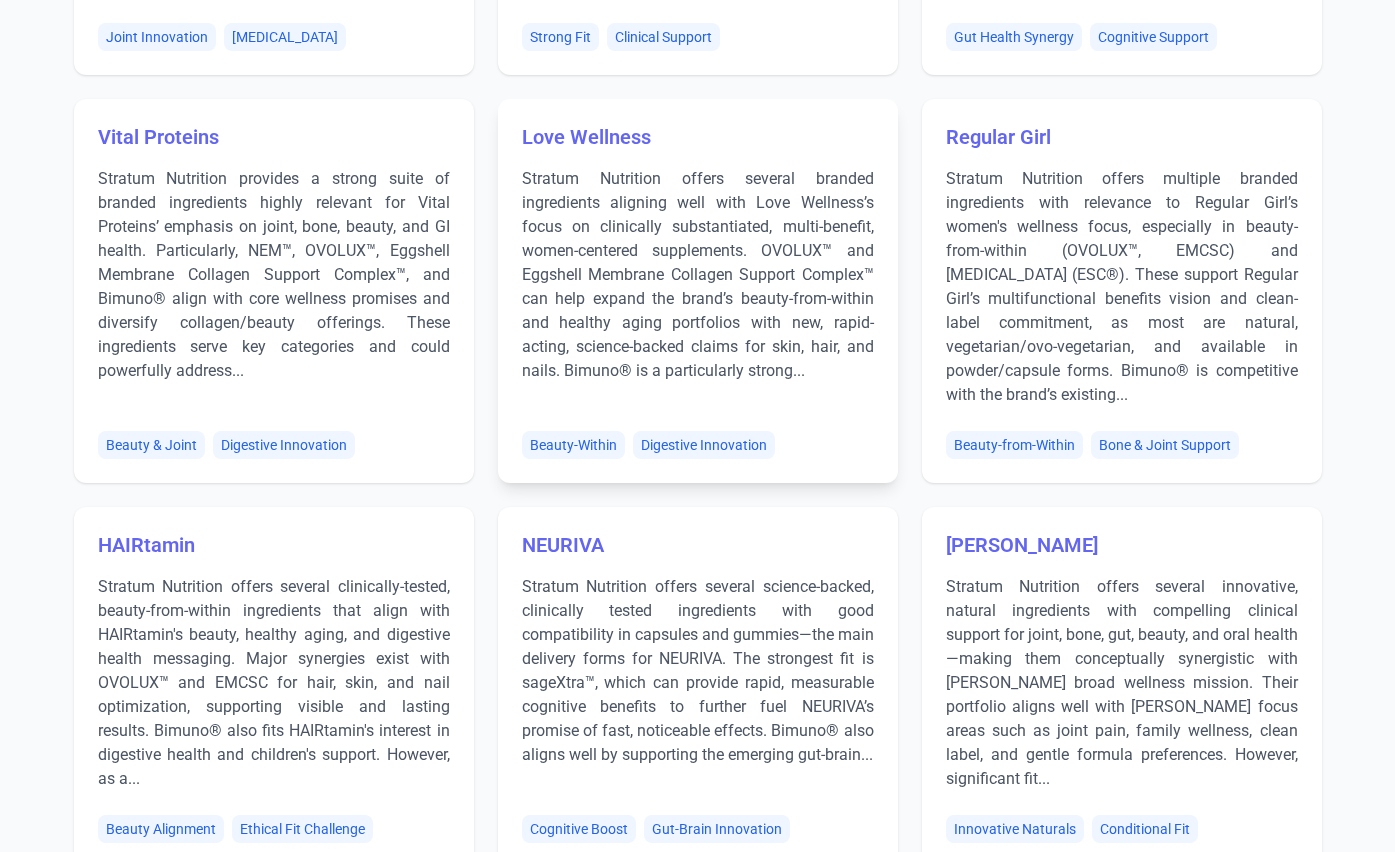 click on "Love Wellness" at bounding box center (586, 137) 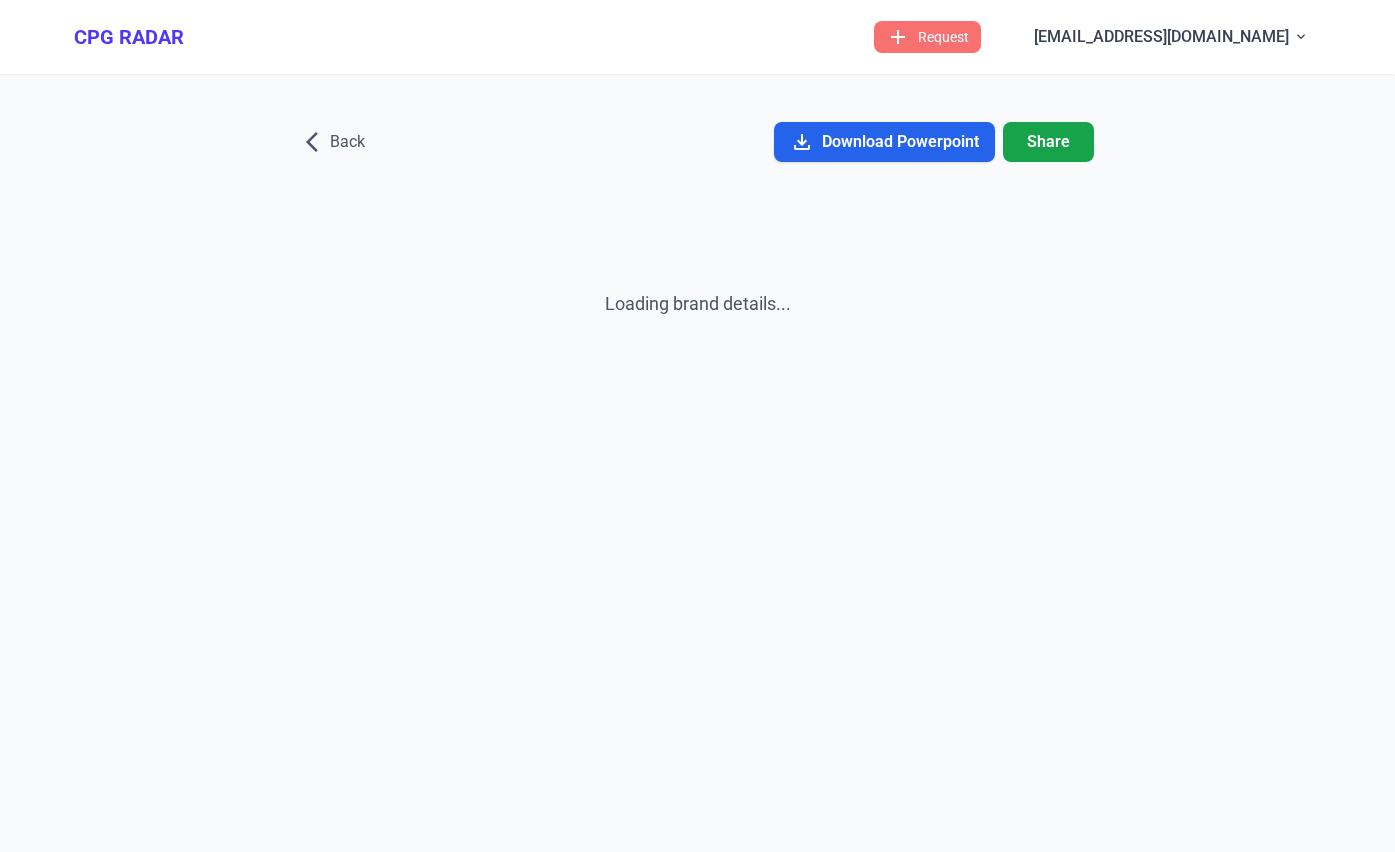 scroll, scrollTop: 0, scrollLeft: 0, axis: both 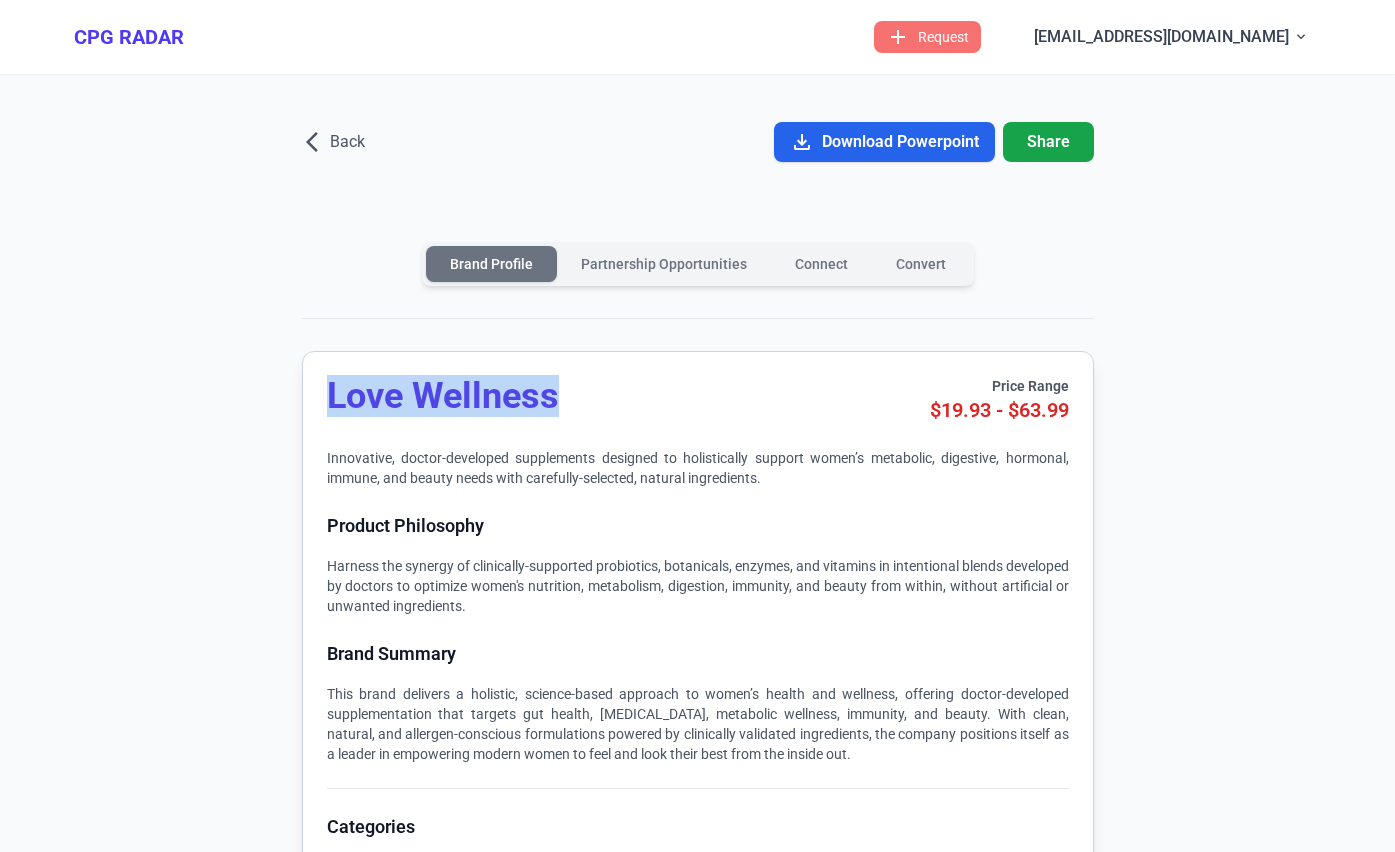 drag, startPoint x: 575, startPoint y: 399, endPoint x: 314, endPoint y: 403, distance: 261.03064 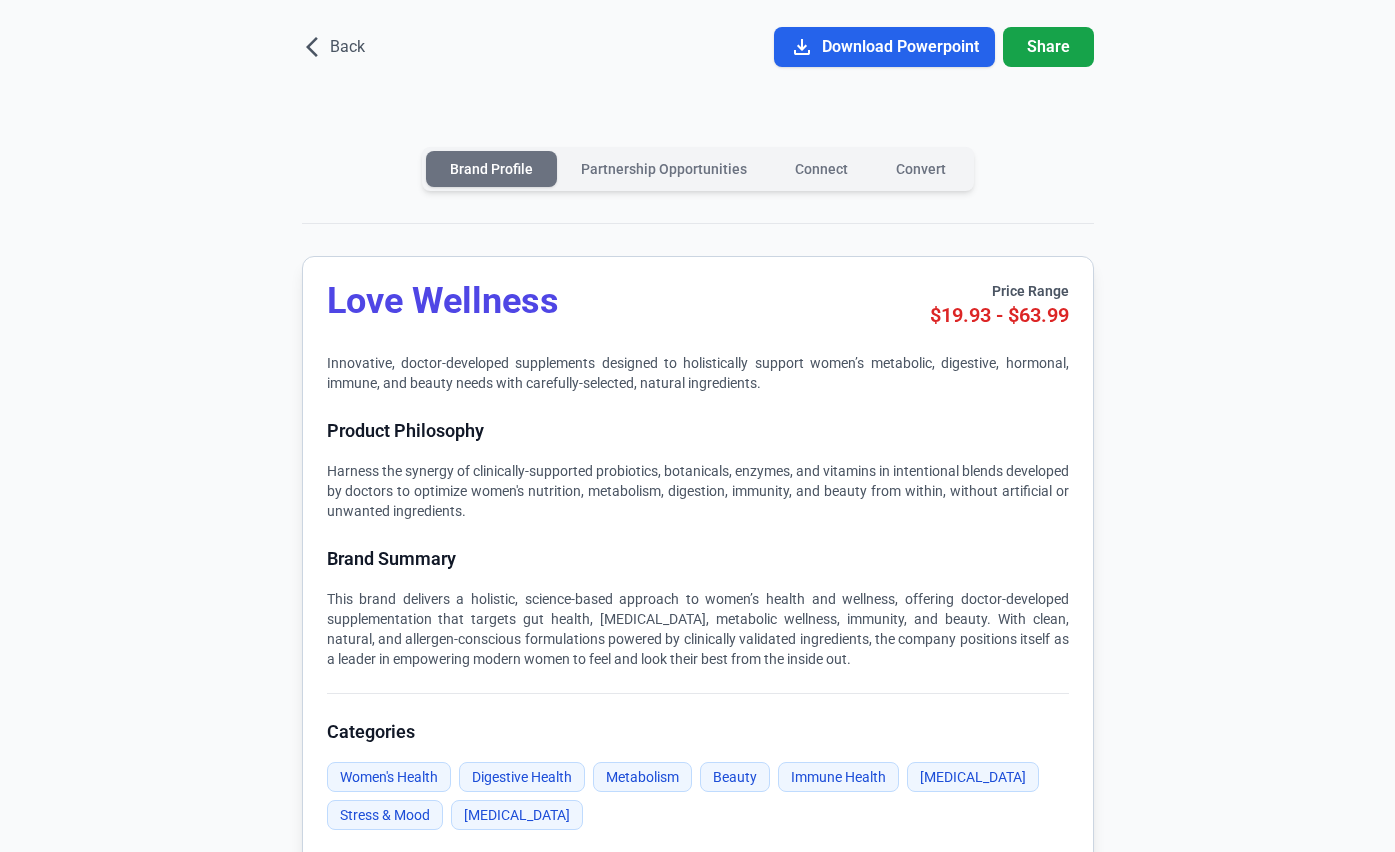 scroll, scrollTop: 0, scrollLeft: 0, axis: both 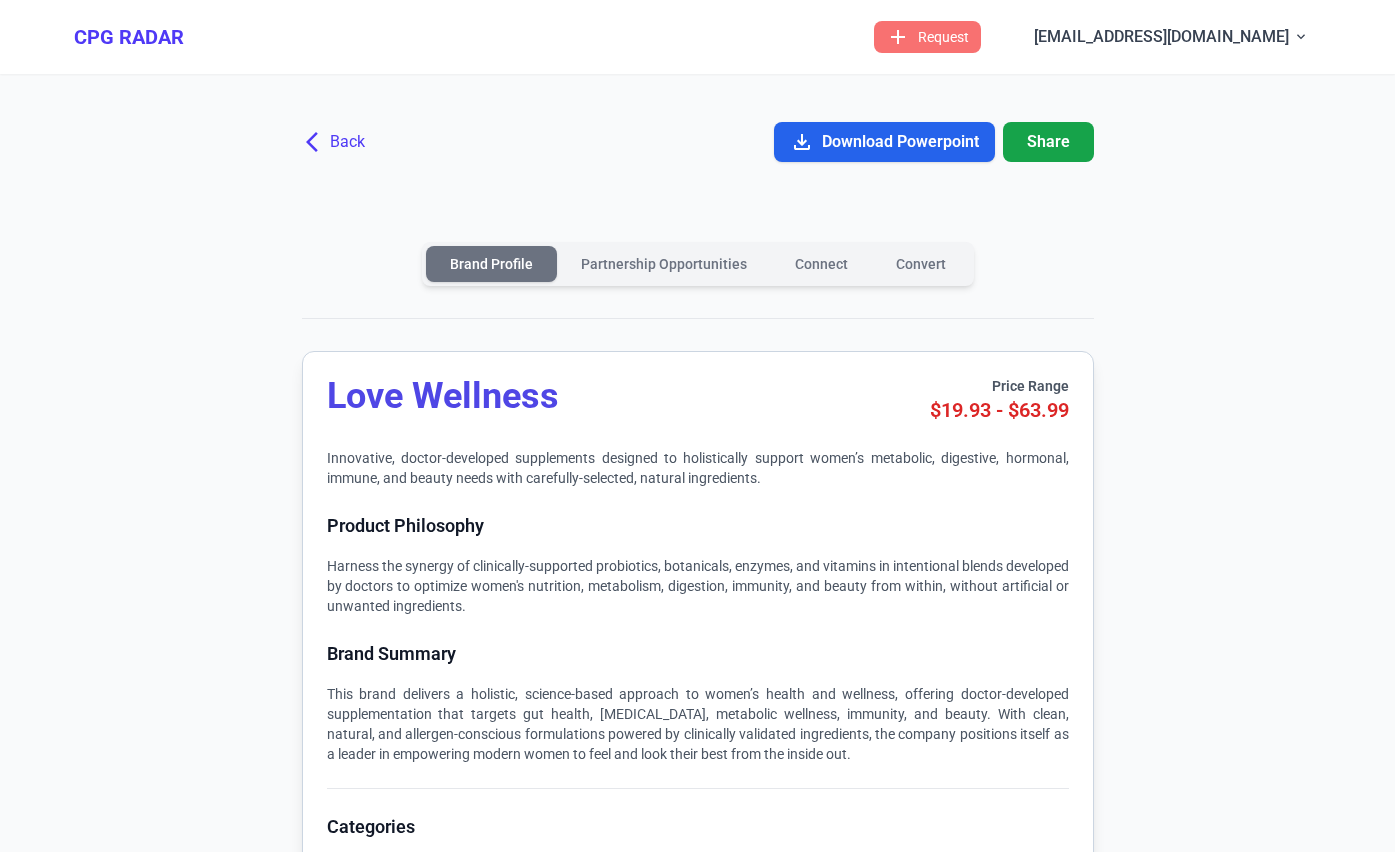 click on "arrow_back_ios" at bounding box center (318, 142) 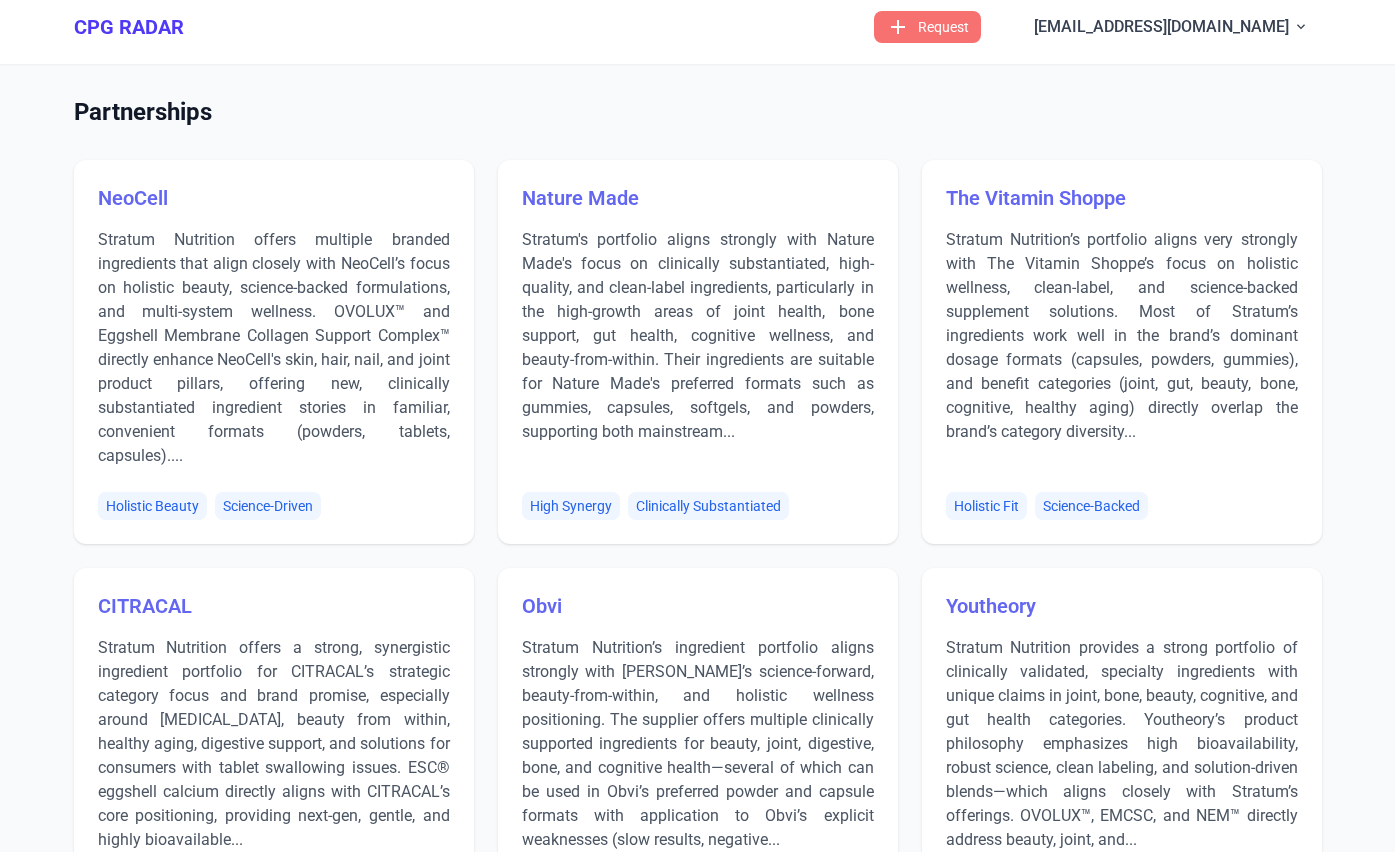 click on "Partnerships NeoCell Stratum Nutrition offers multiple branded ingredients that align closely with NeoCell’s focus on holistic beauty, science-backed formulations, and multi-system wellness. OVOLUX™ and Eggshell Membrane Collagen Support Complex™ directly enhance NeoCell's skin, hair, nail, and joint product pillars, offering new, clinically substantiated ingredient stories in familiar, convenient formats (powders, tablets, capsules).... Holistic Beauty Science-Driven Nature Made Stratum's portfolio aligns strongly with Nature Made's focus on clinically substantiated, high-quality, and clean-label ingredients, particularly in the high-growth areas of joint health, bone support, gut health, cognitive wellness, and beauty-from-within. Their ingredients are suitable for Nature Made's preferred formats such as gummies, capsules, softgels, and powders, supporting both mainstream... High Synergy Clinically Substantiated The Vitamin Shoppe Holistic Fit Science-Backed CITRACAL [MEDICAL_DATA] Synergy Obvi Youtheory" at bounding box center [698, 2726] 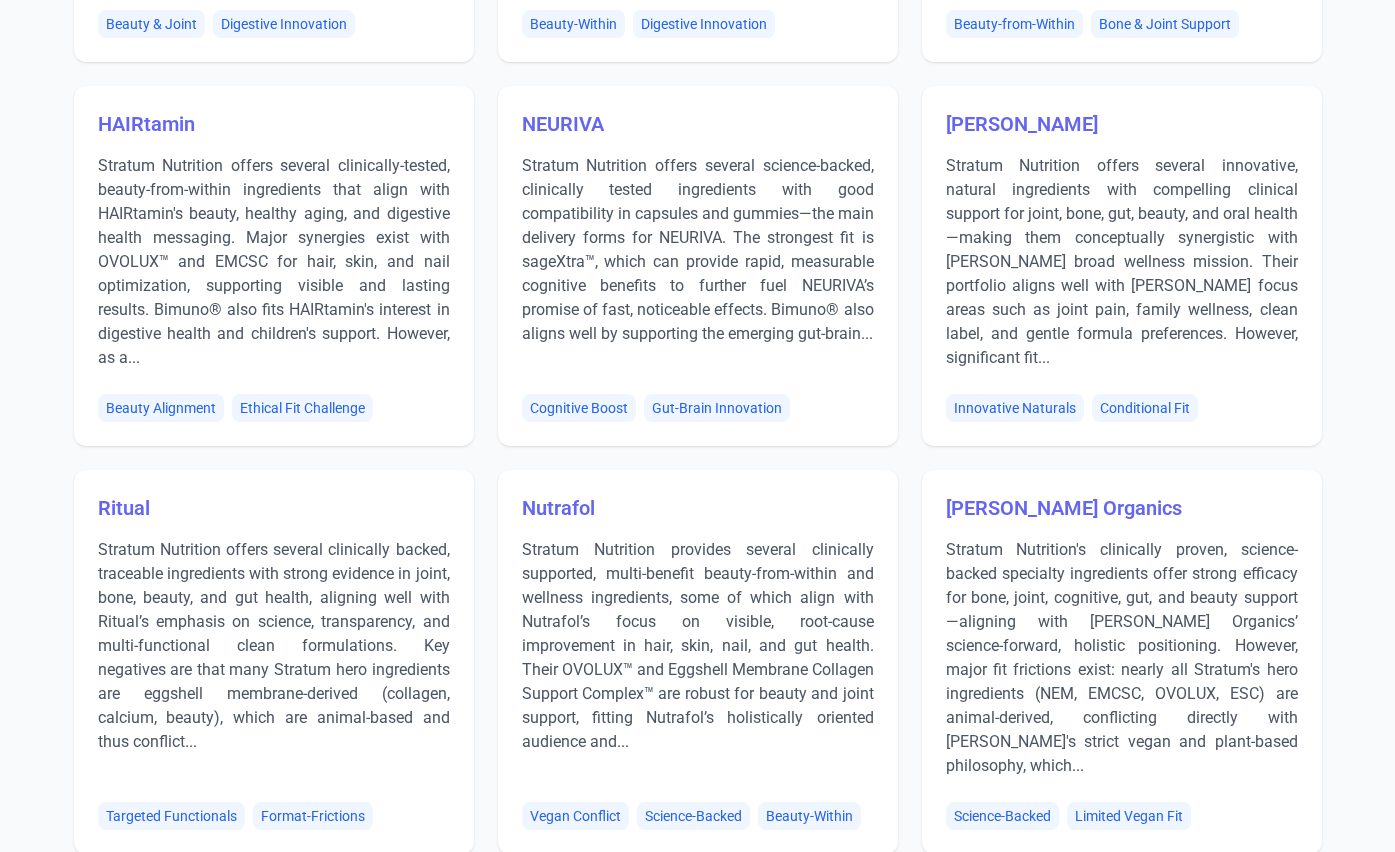 scroll, scrollTop: 4534, scrollLeft: 0, axis: vertical 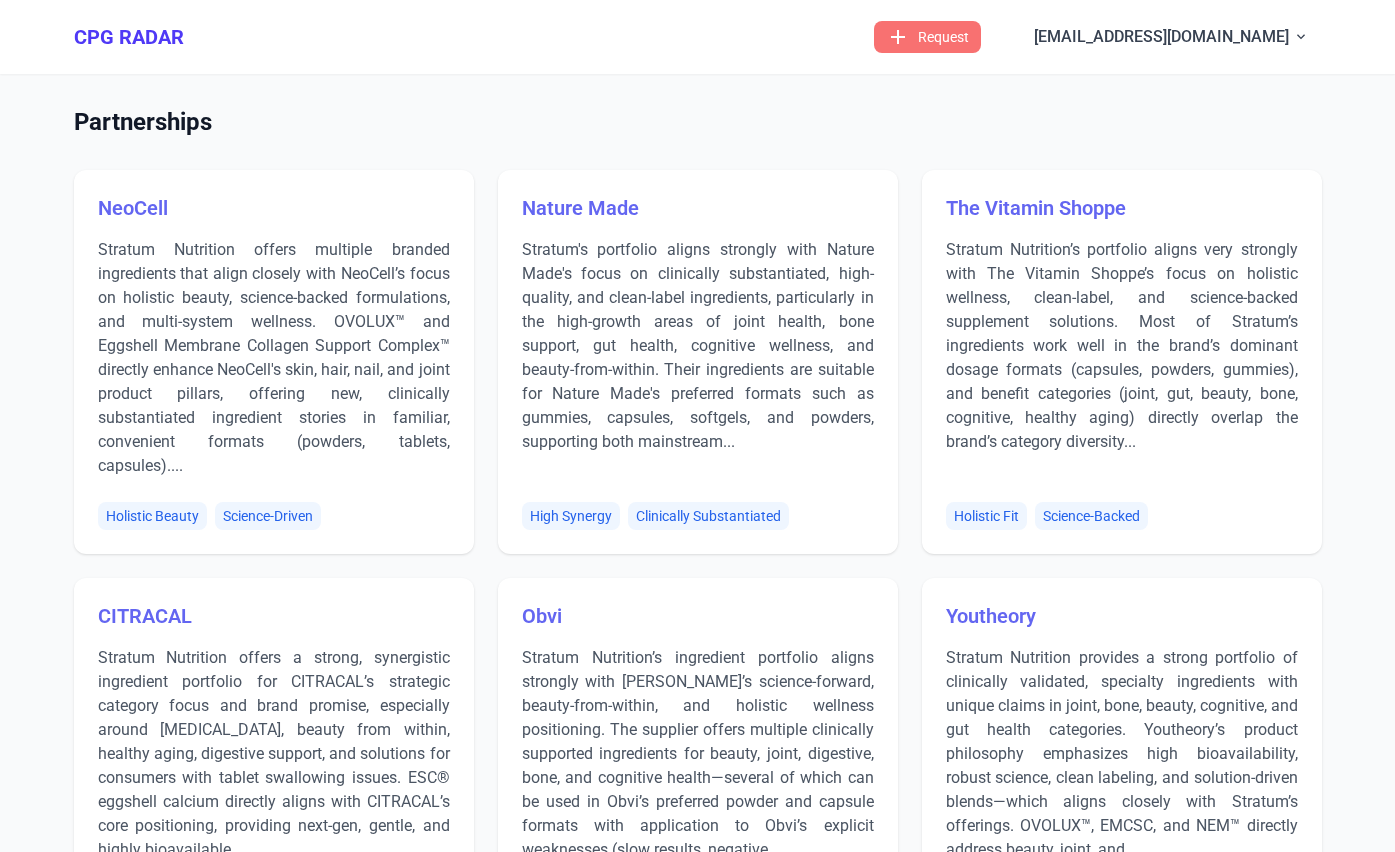 click on "Partnerships" at bounding box center [698, 122] 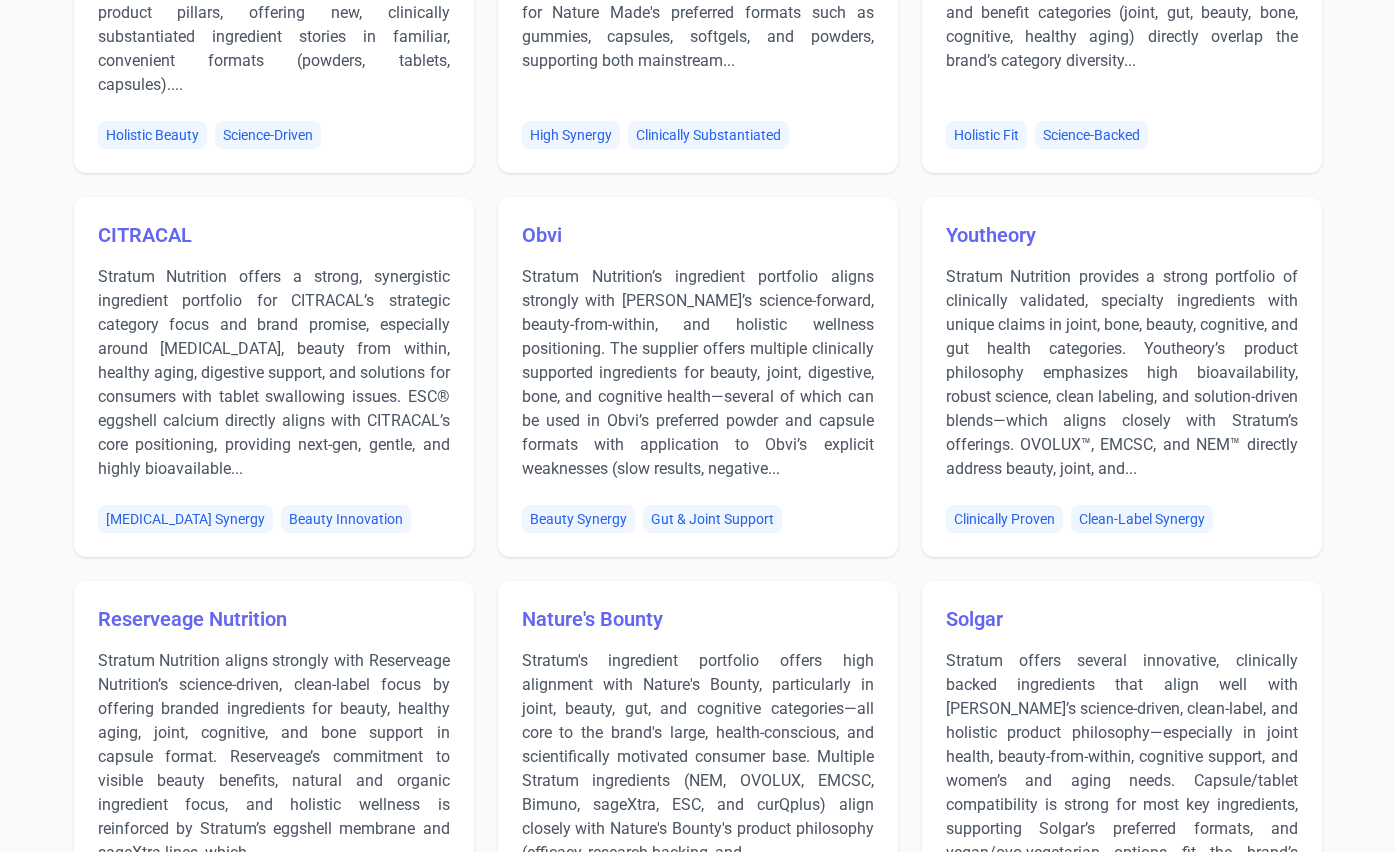 scroll, scrollTop: 0, scrollLeft: 0, axis: both 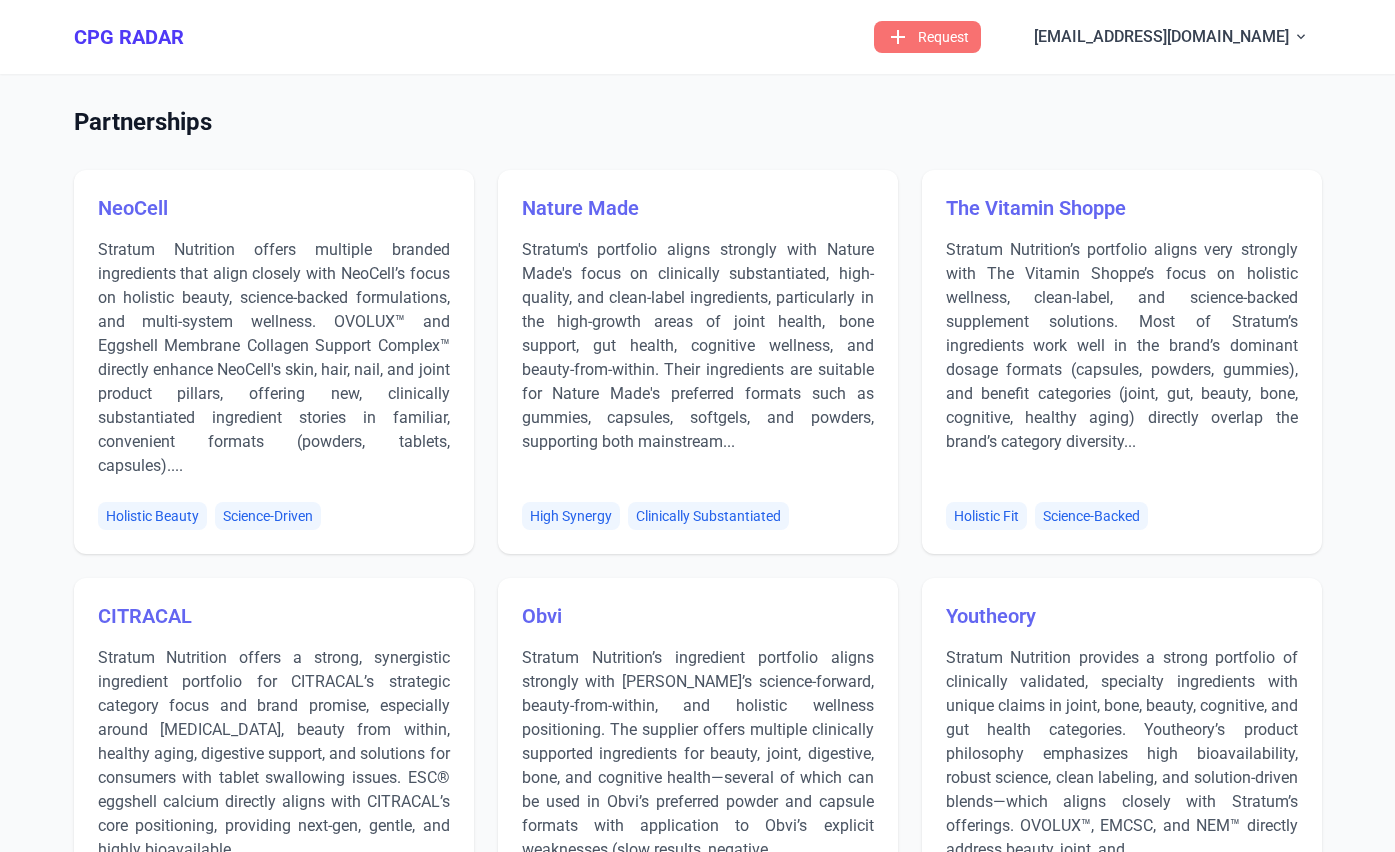 drag, startPoint x: 780, startPoint y: 110, endPoint x: 883, endPoint y: 114, distance: 103.077644 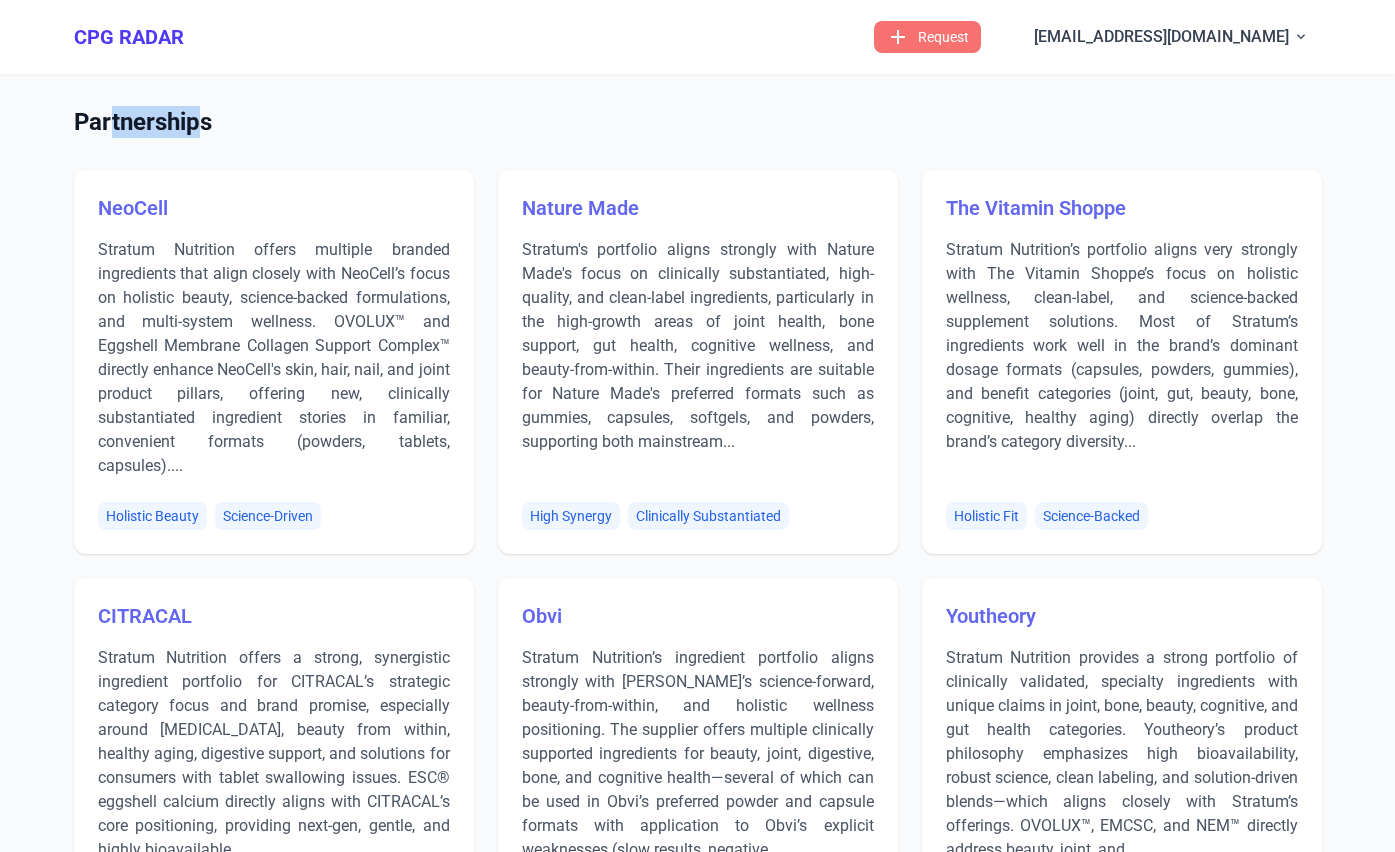 drag, startPoint x: 110, startPoint y: 116, endPoint x: 204, endPoint y: 118, distance: 94.02127 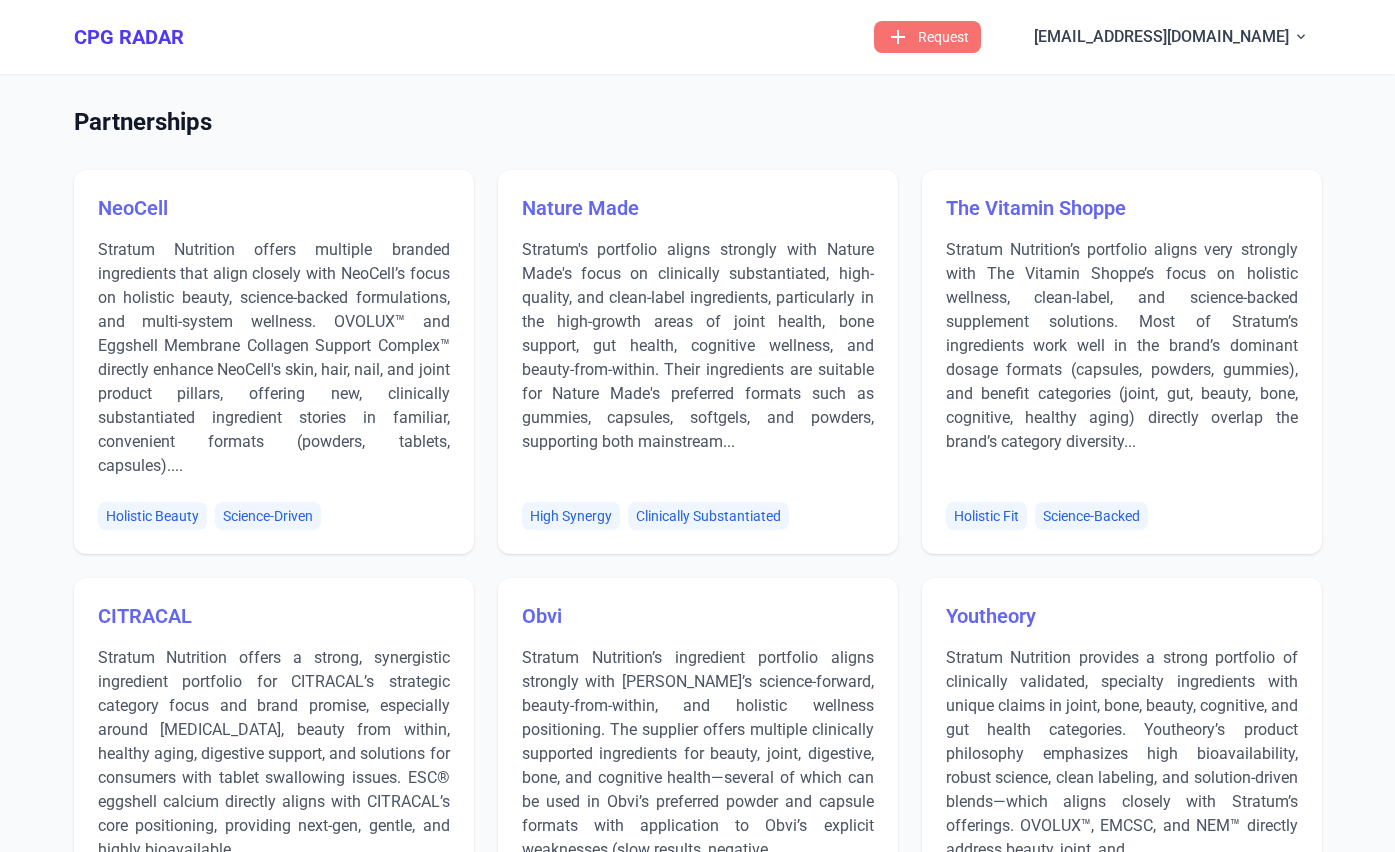 drag, startPoint x: 203, startPoint y: 117, endPoint x: 82, endPoint y: 122, distance: 121.103264 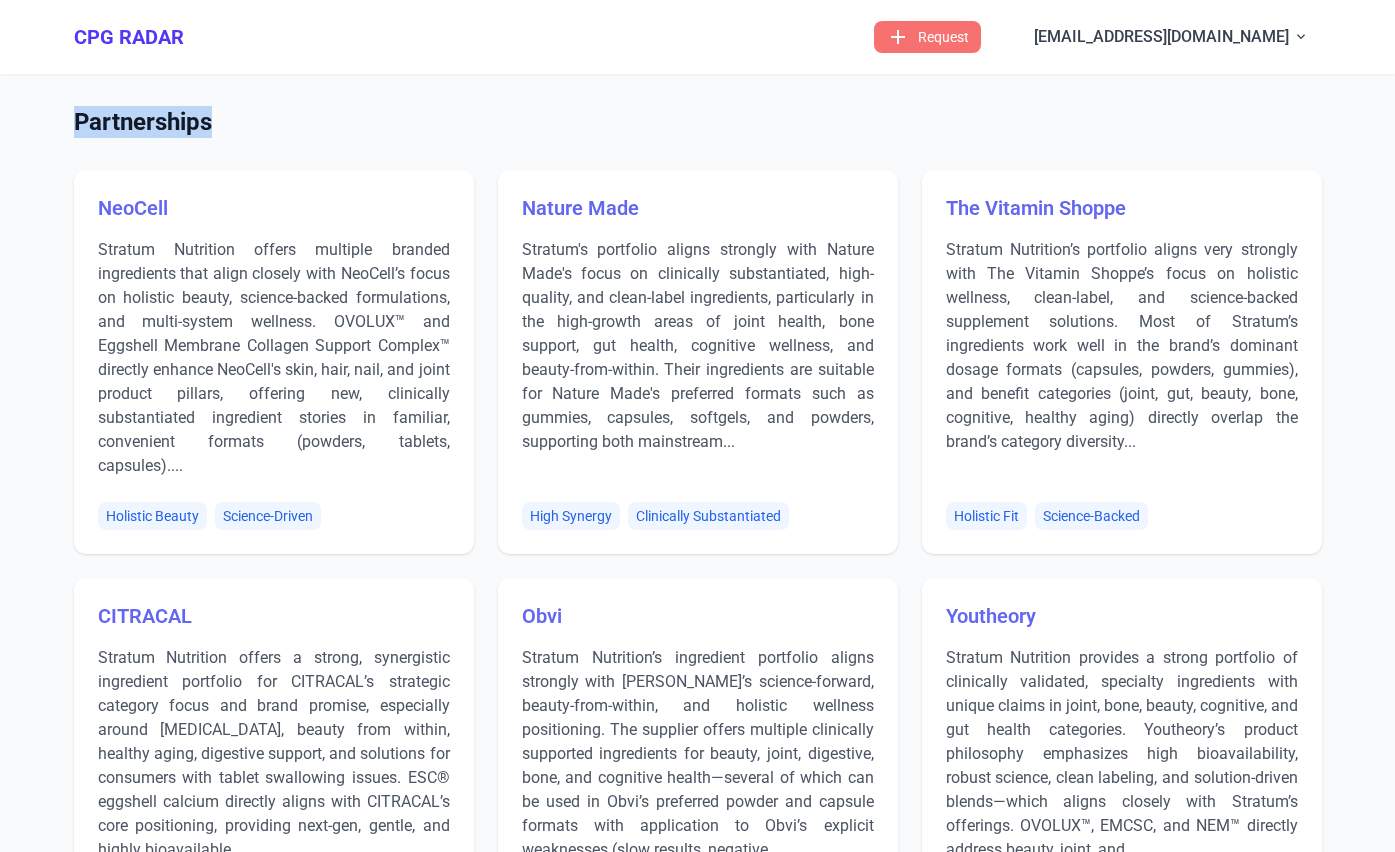 click on "Partnerships" at bounding box center [143, 122] 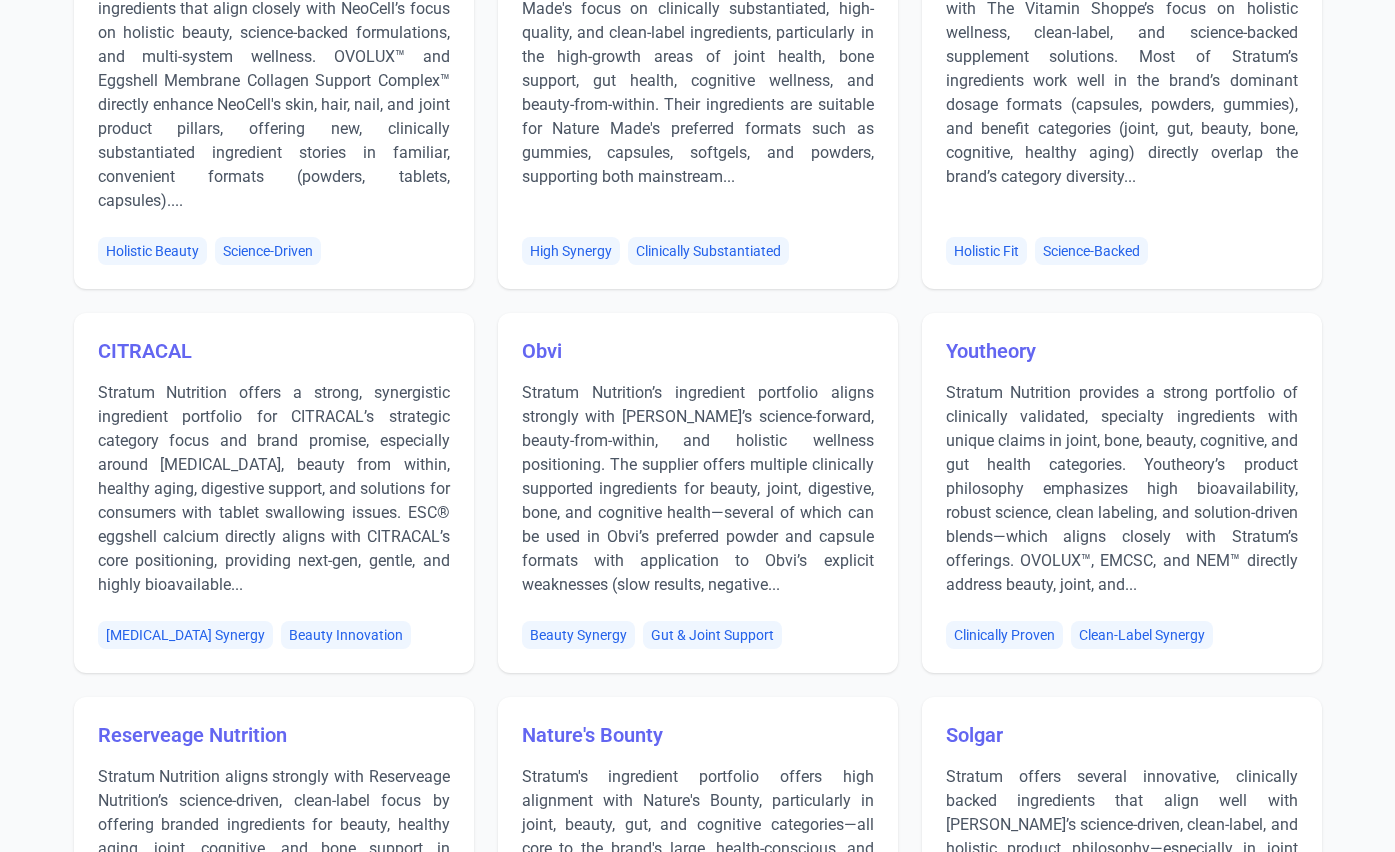 scroll, scrollTop: 0, scrollLeft: 0, axis: both 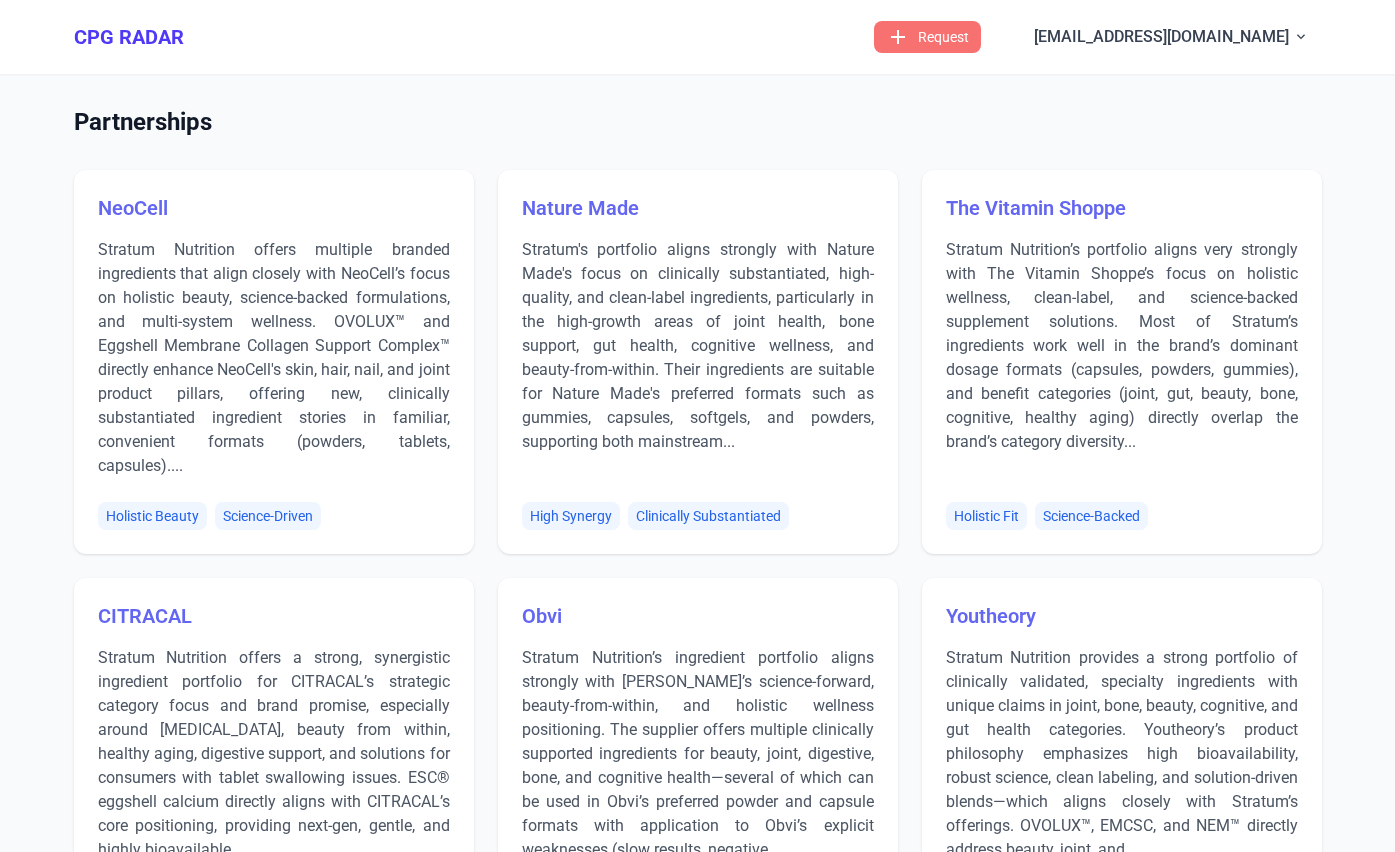 click on "CPG RADAR  menu   add   Request  [EMAIL_ADDRESS][DOMAIN_NAME] expand_more" at bounding box center [698, 37] 